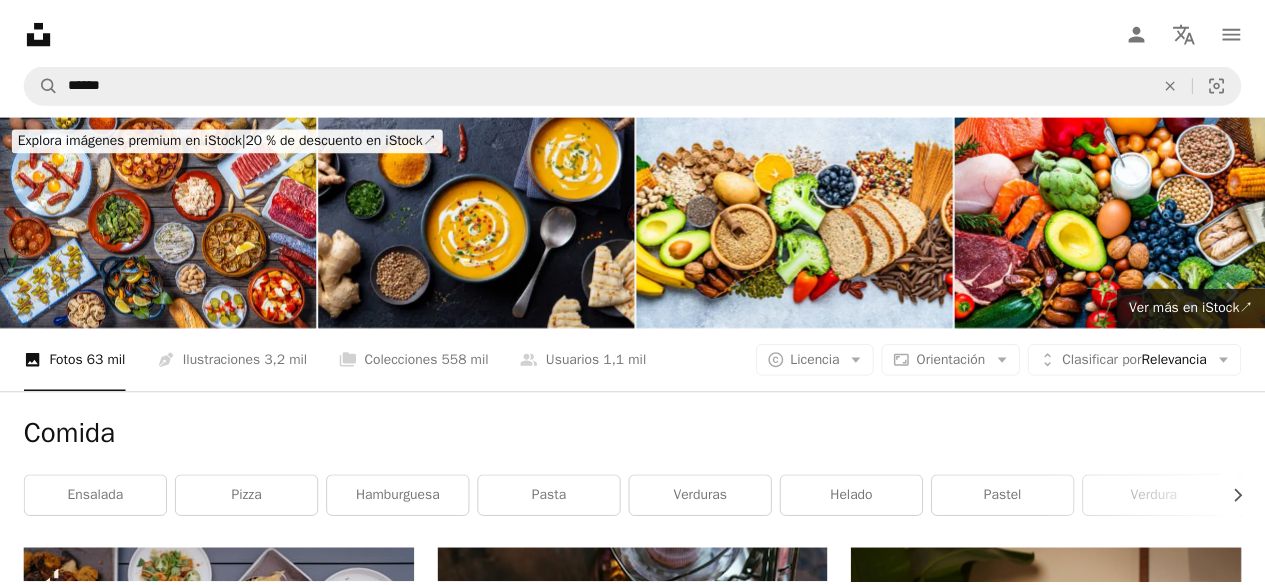 scroll, scrollTop: 29656, scrollLeft: 0, axis: vertical 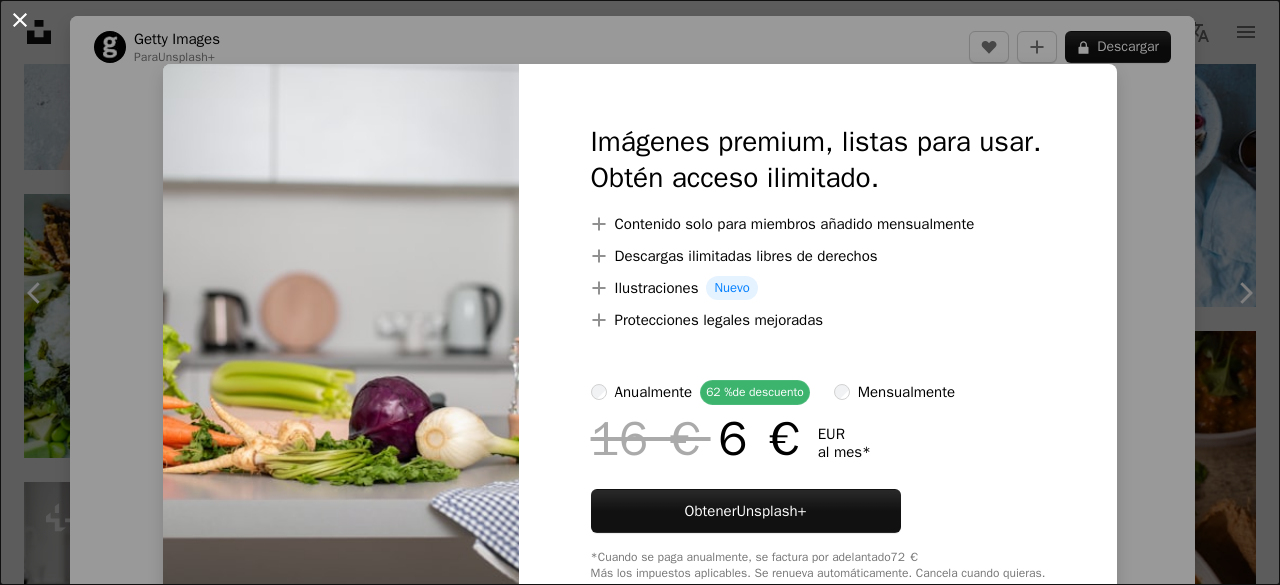 click on "An X shape" at bounding box center (20, 20) 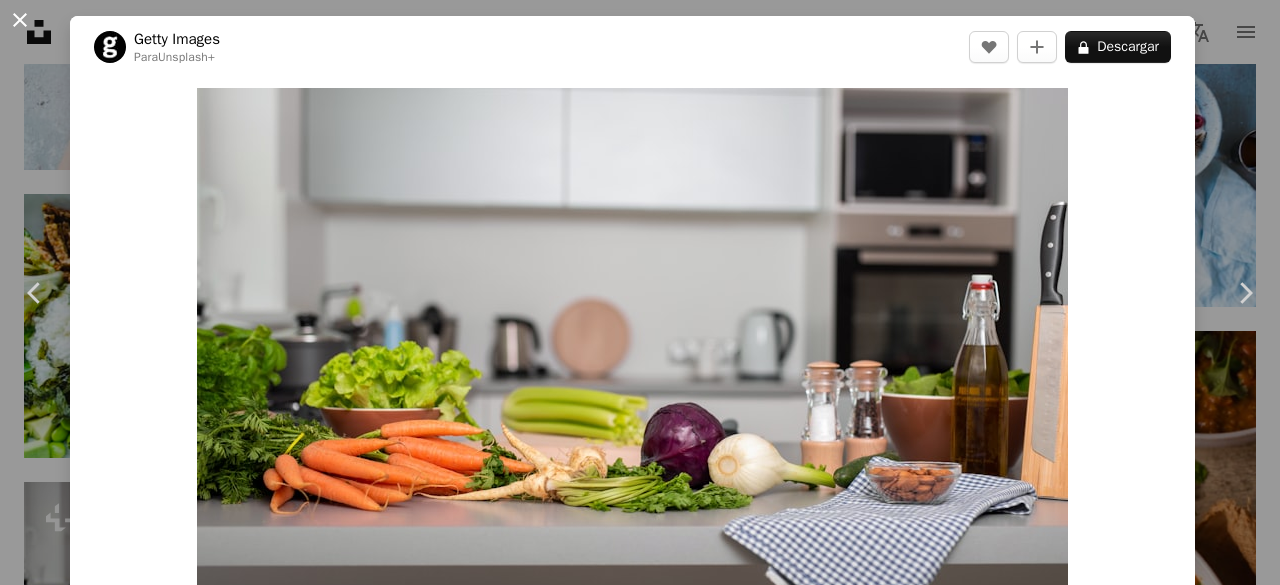 click on "An X shape" at bounding box center (20, 20) 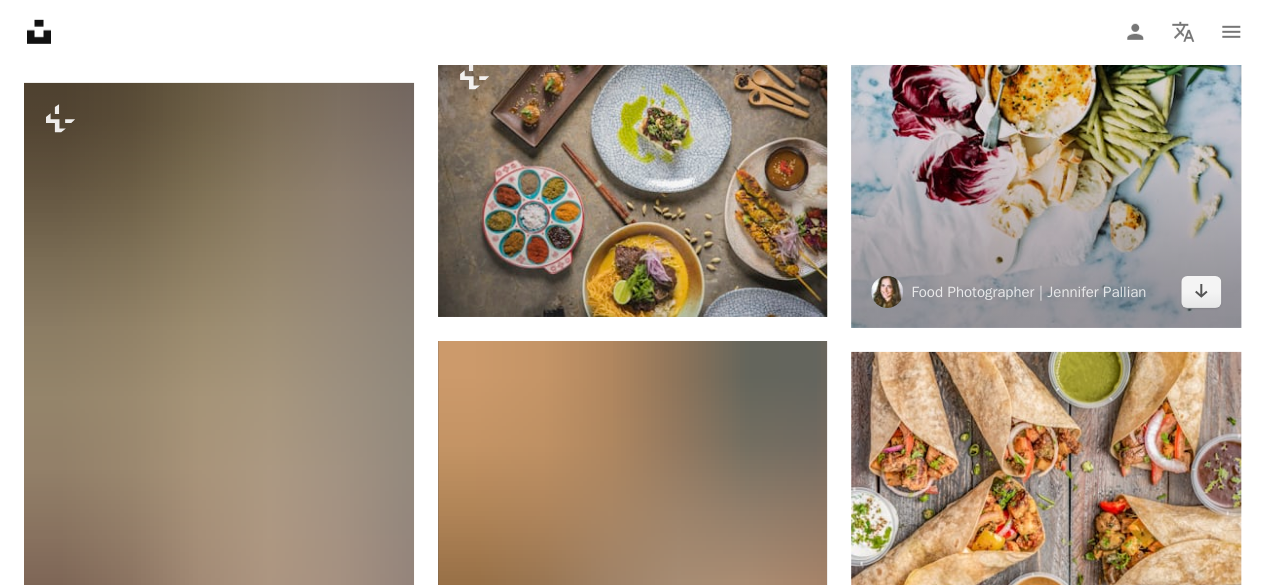 scroll, scrollTop: 37256, scrollLeft: 0, axis: vertical 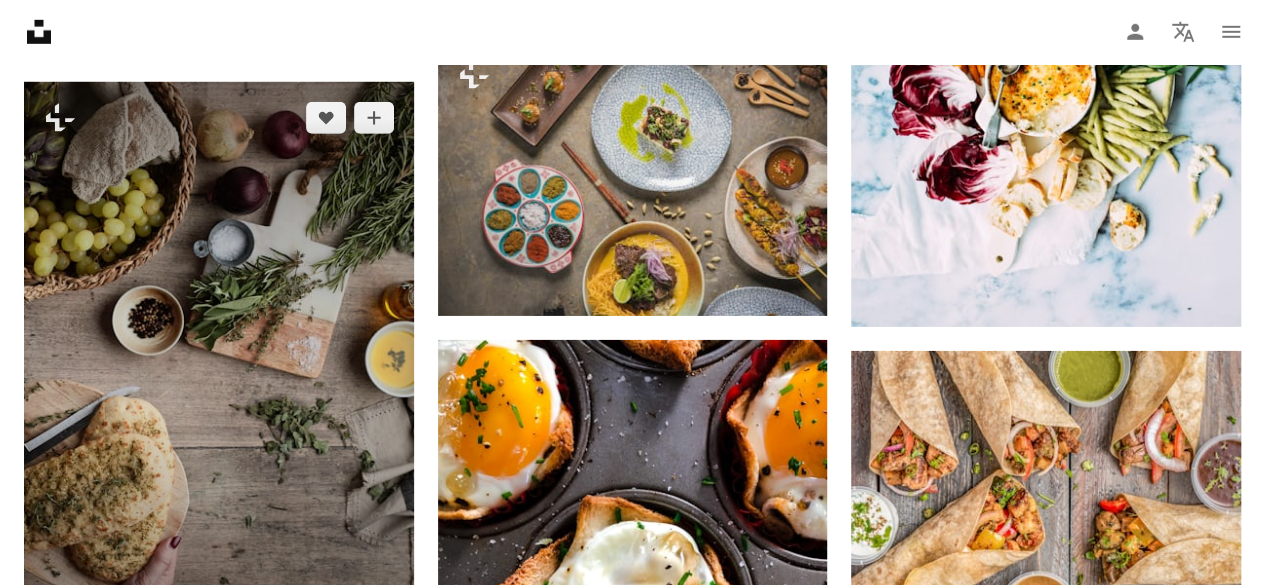 click at bounding box center (219, 360) 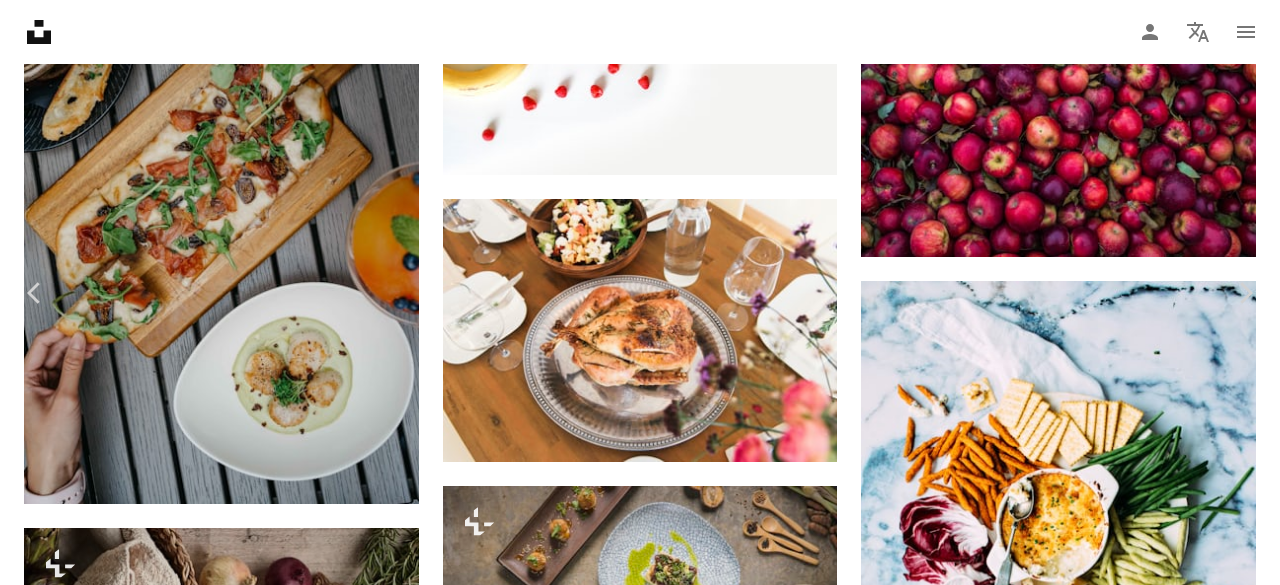 click on "A lock Descargar" at bounding box center [1118, 4622] 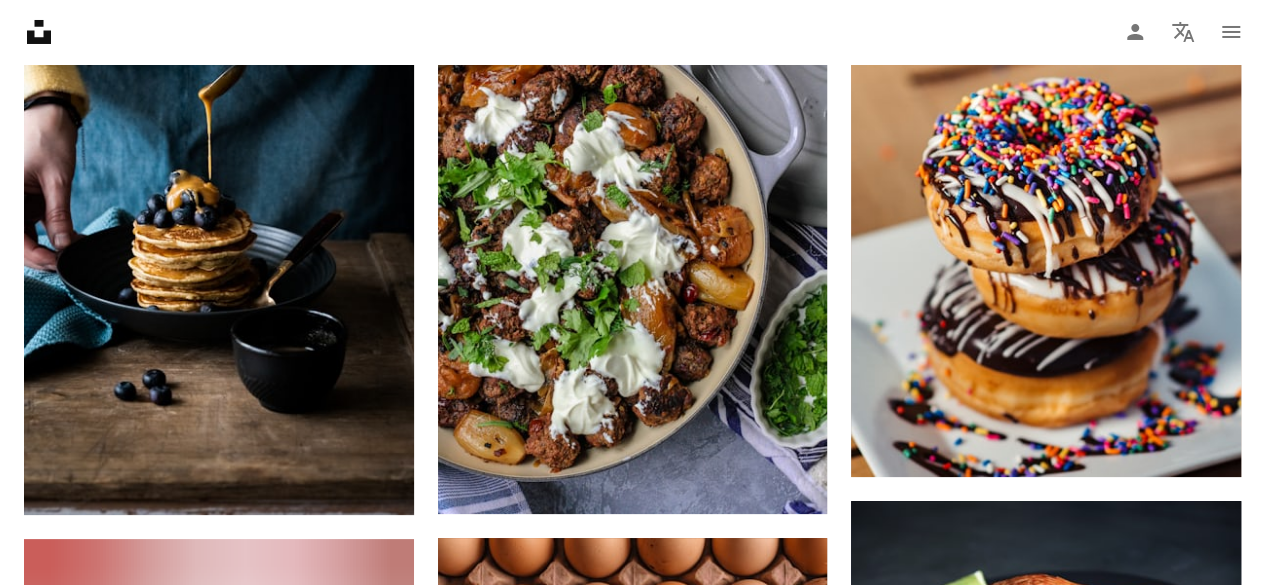 scroll, scrollTop: 41956, scrollLeft: 0, axis: vertical 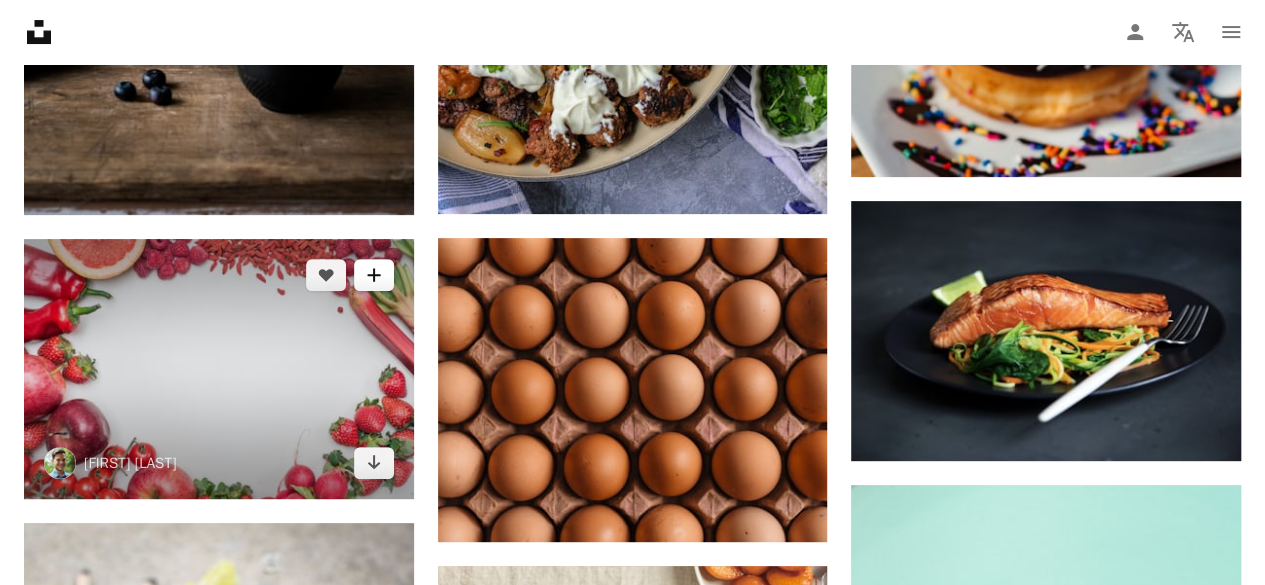 click on "A plus sign" 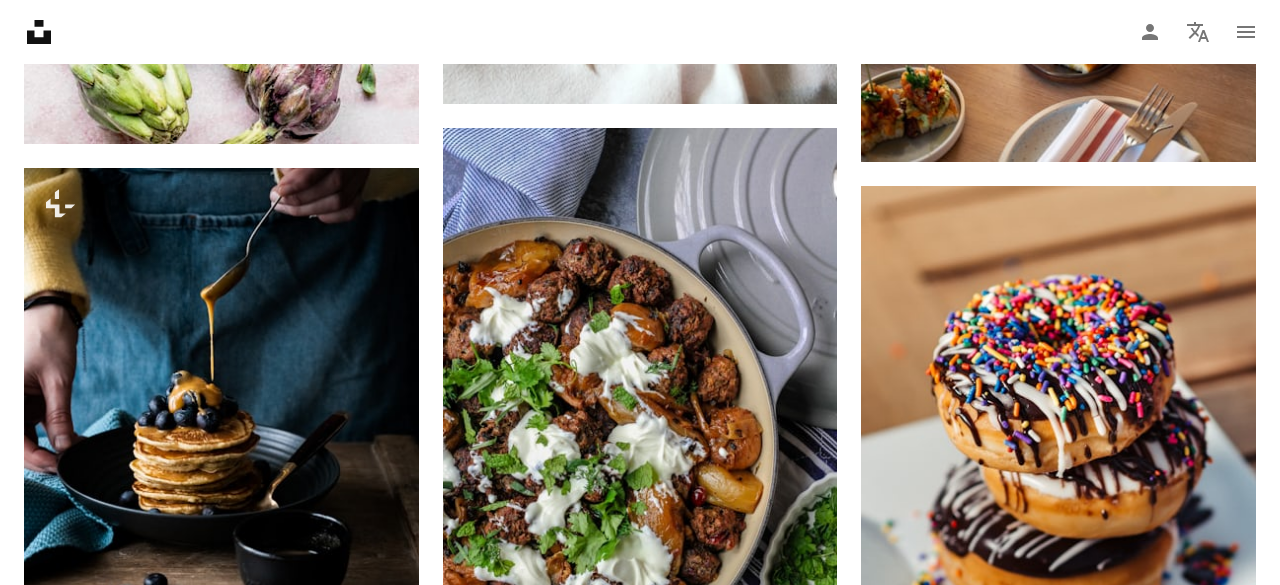 click on "An X shape" at bounding box center [20, 20] 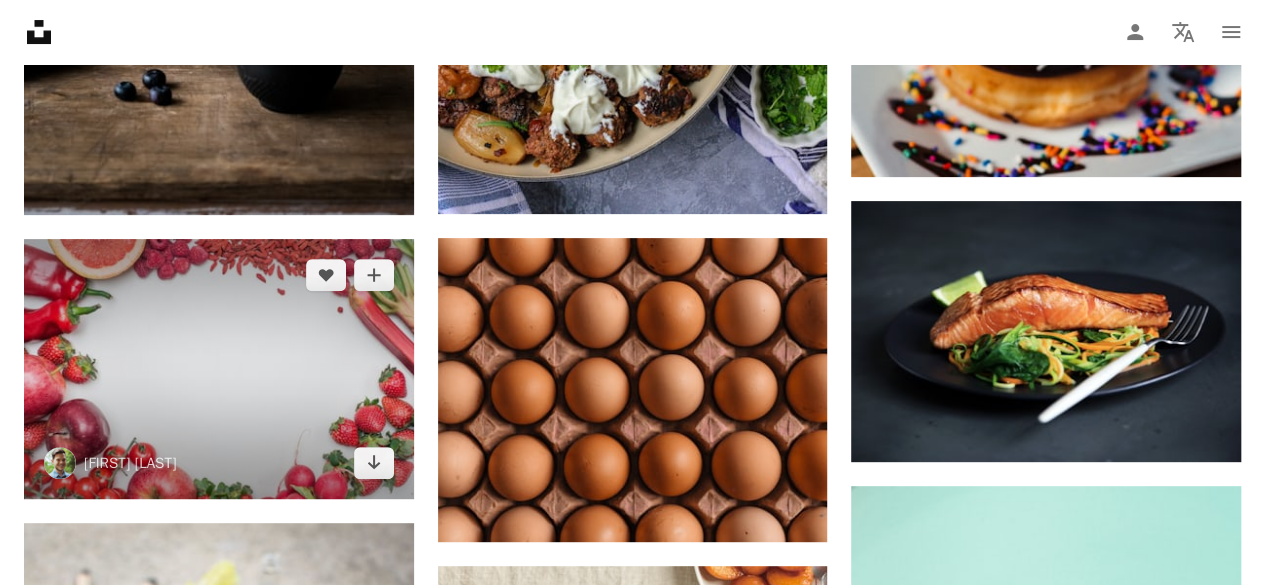 click at bounding box center (219, 369) 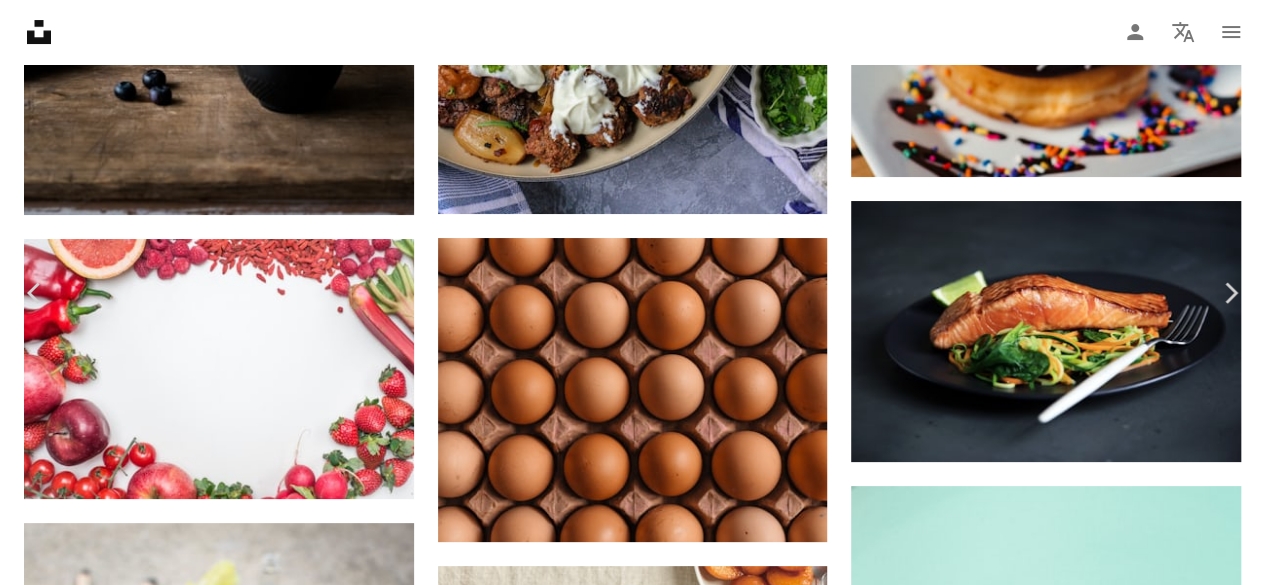 click on "Descargar gratis" at bounding box center [1059, 5117] 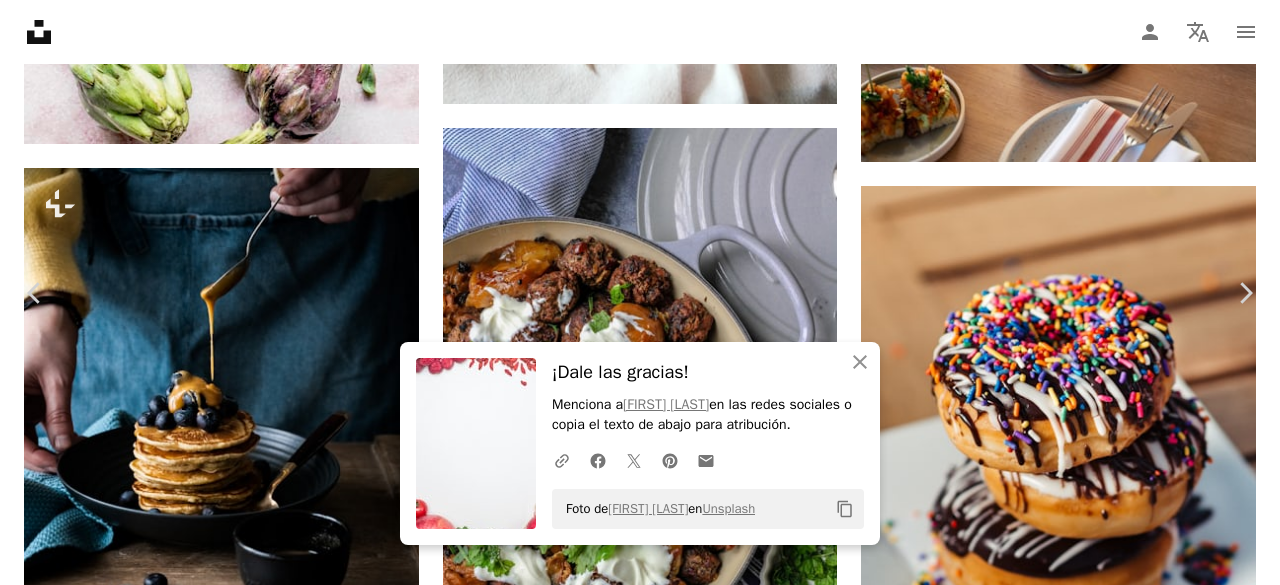 drag, startPoint x: 18, startPoint y: 14, endPoint x: 38, endPoint y: 35, distance: 29 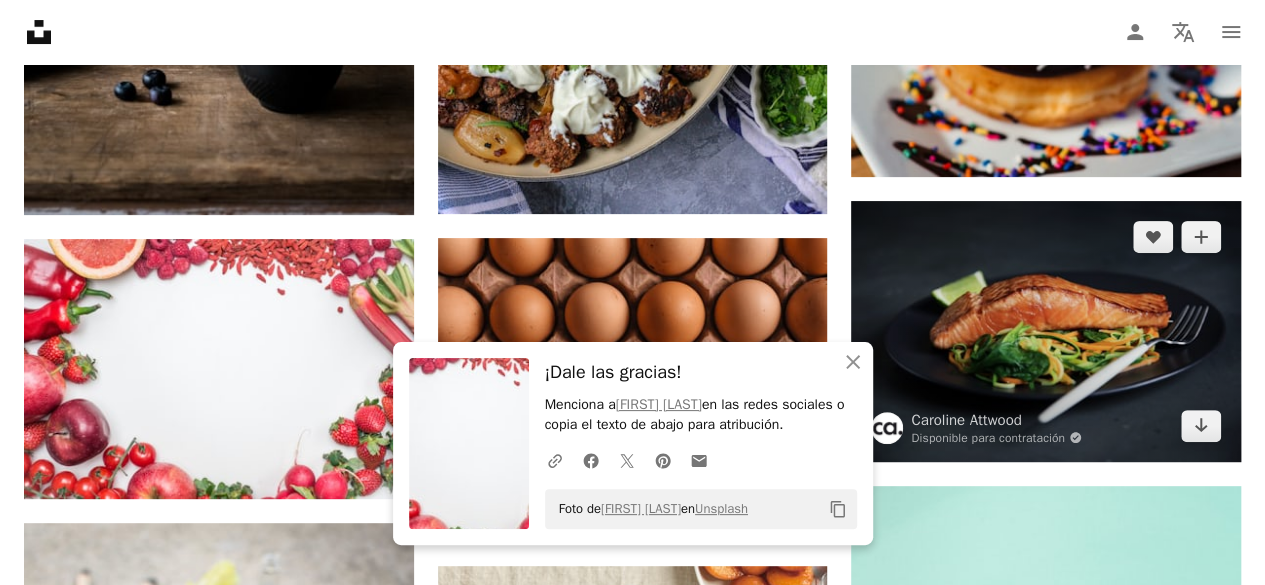 scroll, scrollTop: 42256, scrollLeft: 0, axis: vertical 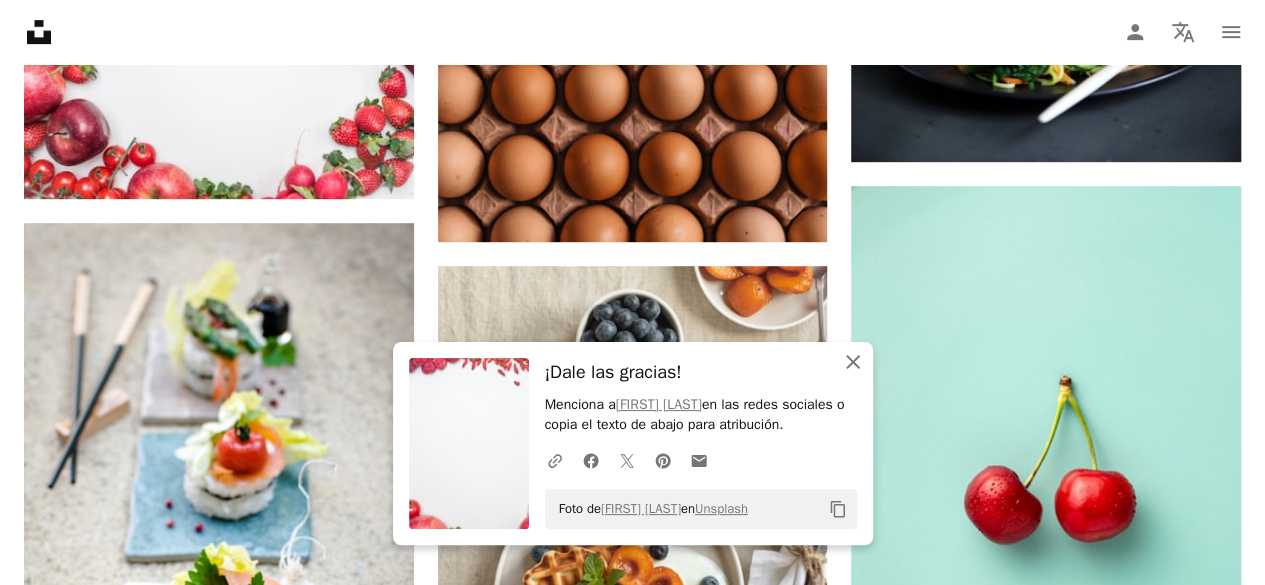 click on "An X shape" 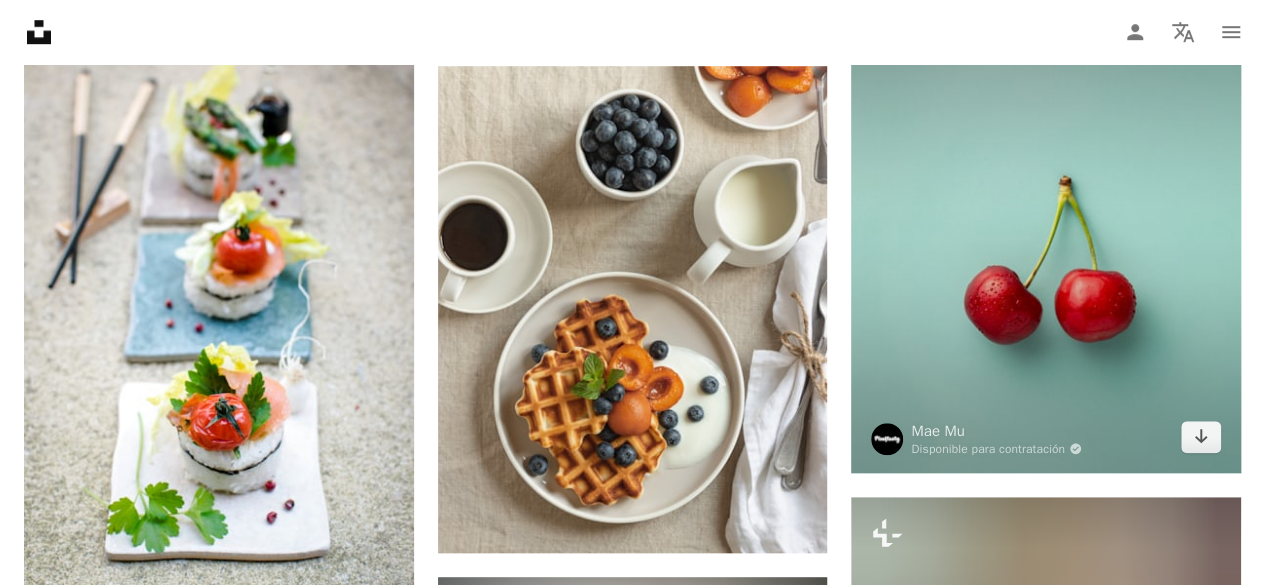 scroll, scrollTop: 42356, scrollLeft: 0, axis: vertical 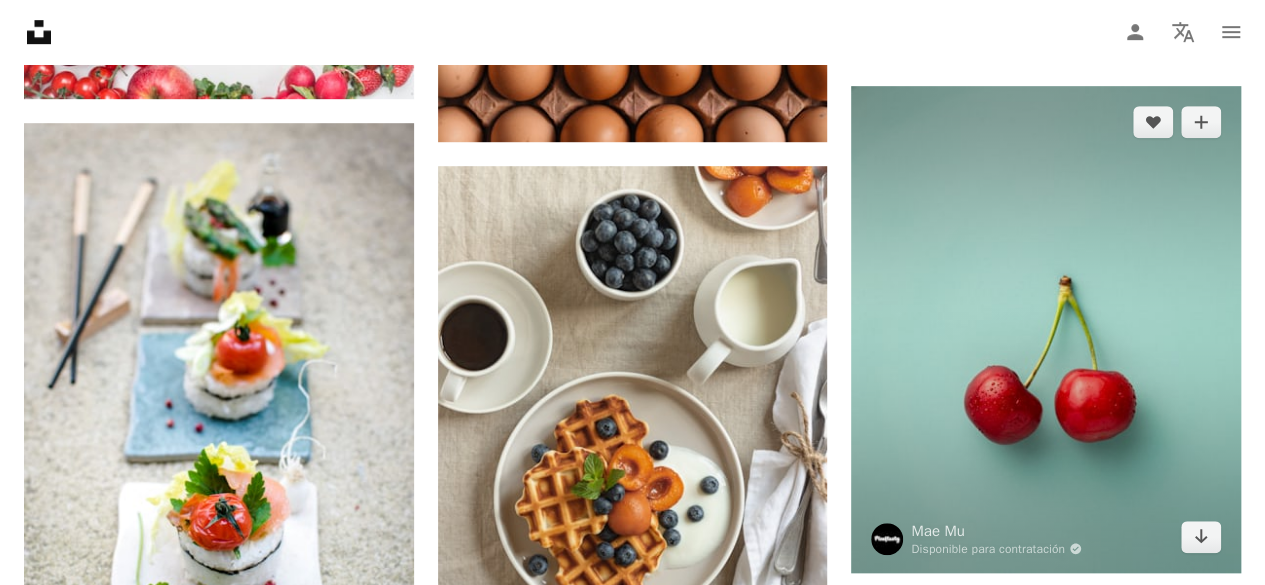 click at bounding box center [1046, 329] 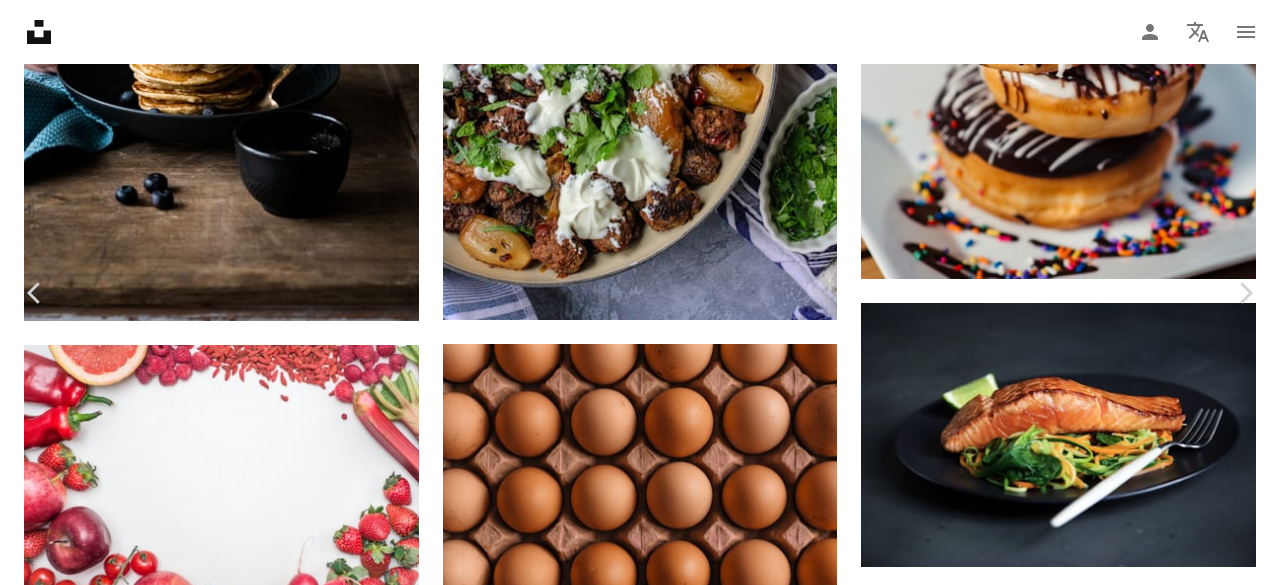 click on "Descargar gratis" at bounding box center [1074, 5278] 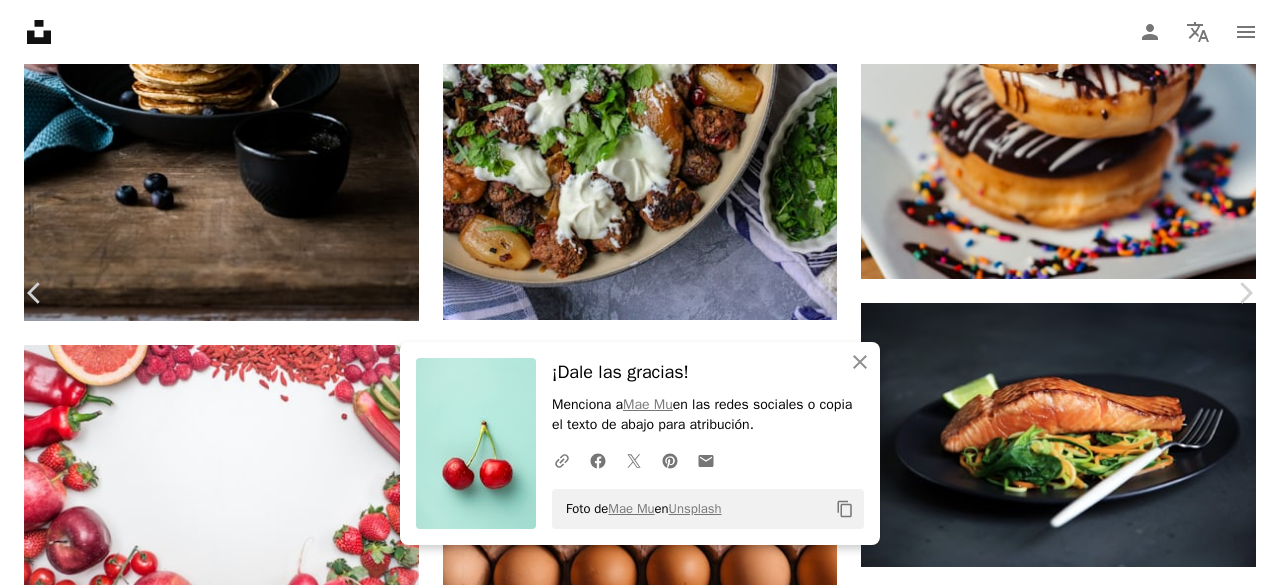 click on "An X shape" at bounding box center (20, 20) 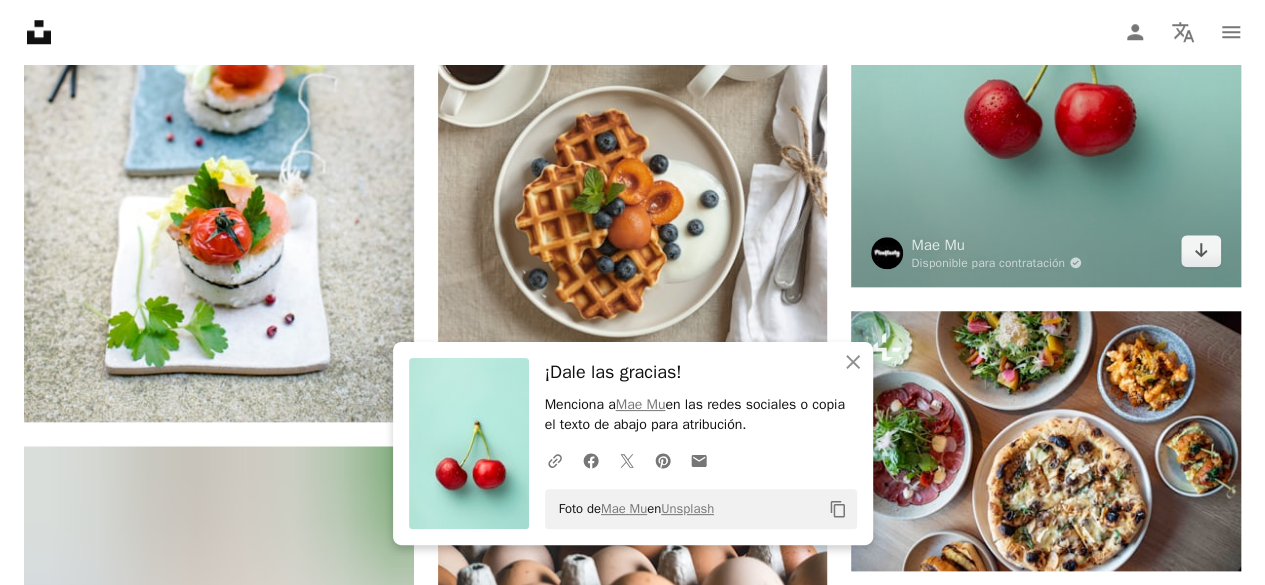scroll, scrollTop: 42756, scrollLeft: 0, axis: vertical 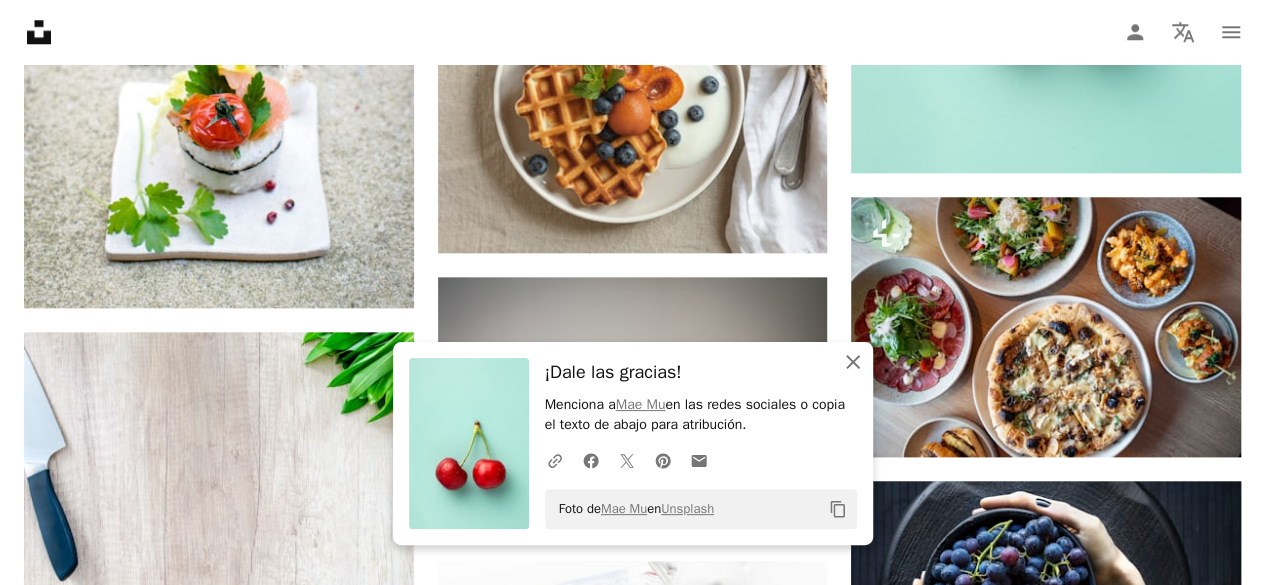 click on "An X shape" 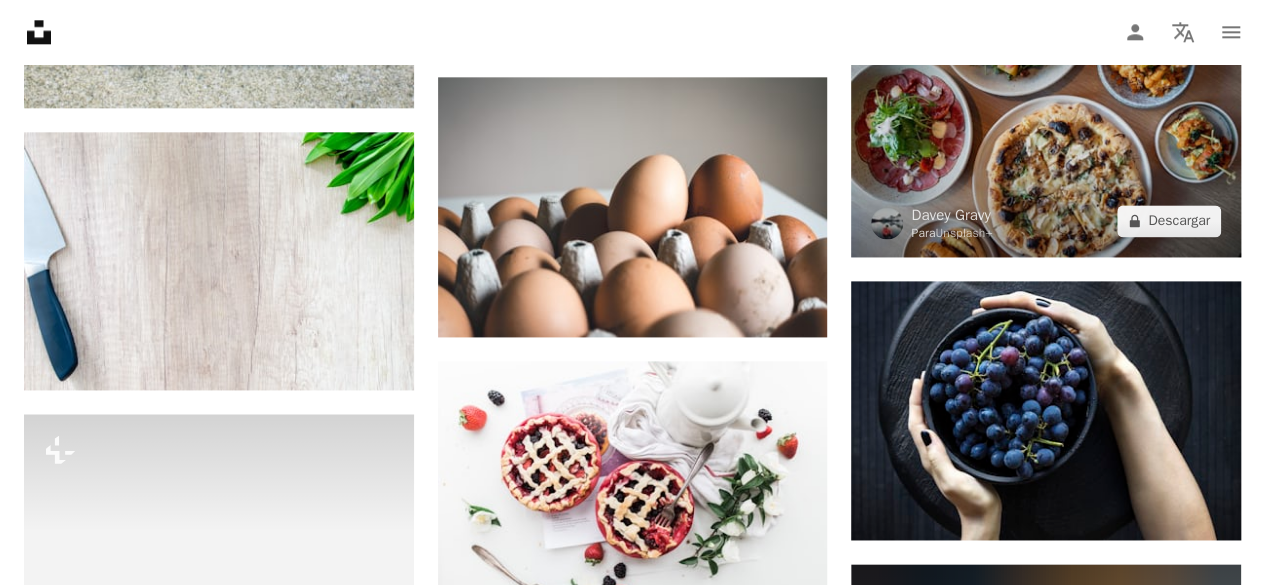 scroll, scrollTop: 42956, scrollLeft: 0, axis: vertical 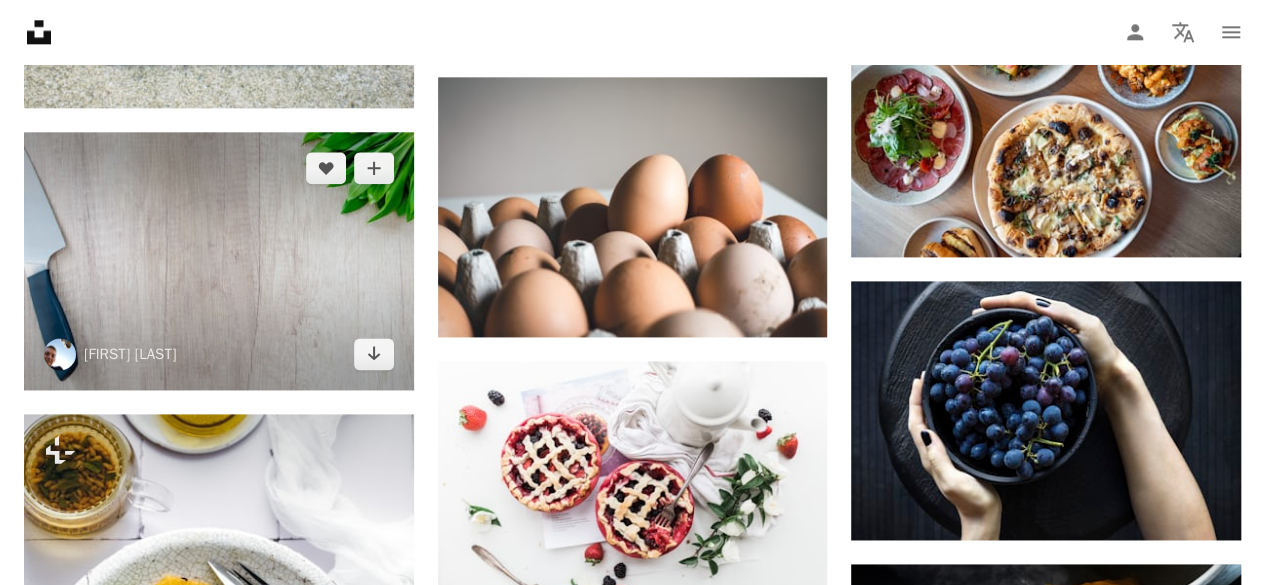 click at bounding box center (219, 261) 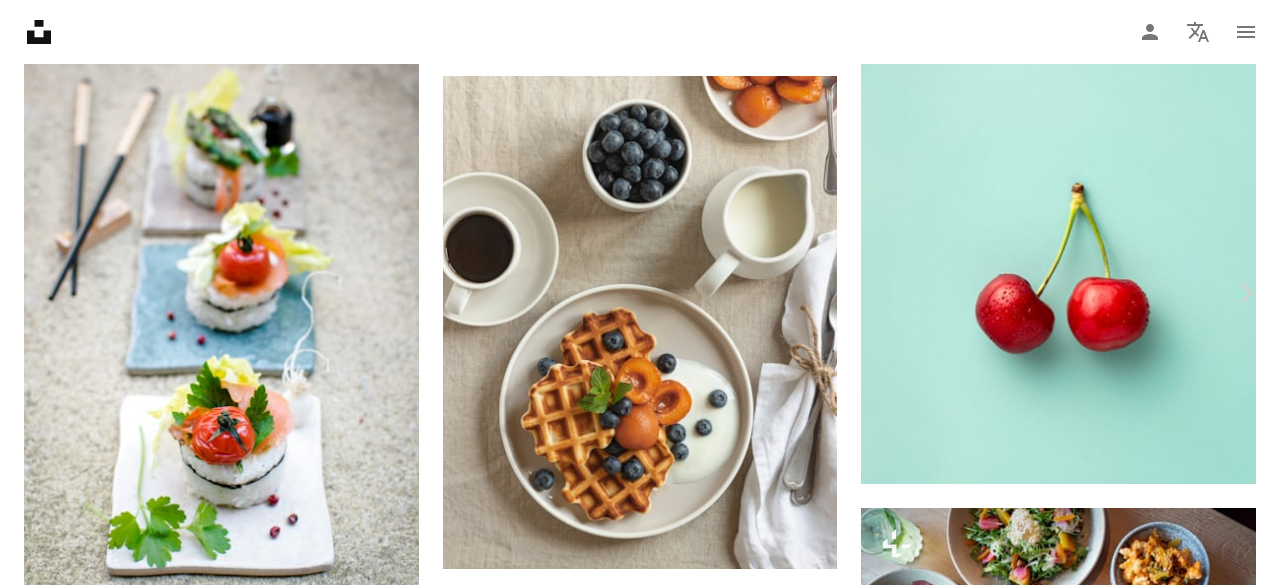 click on "Descargar gratis" at bounding box center (1074, 4678) 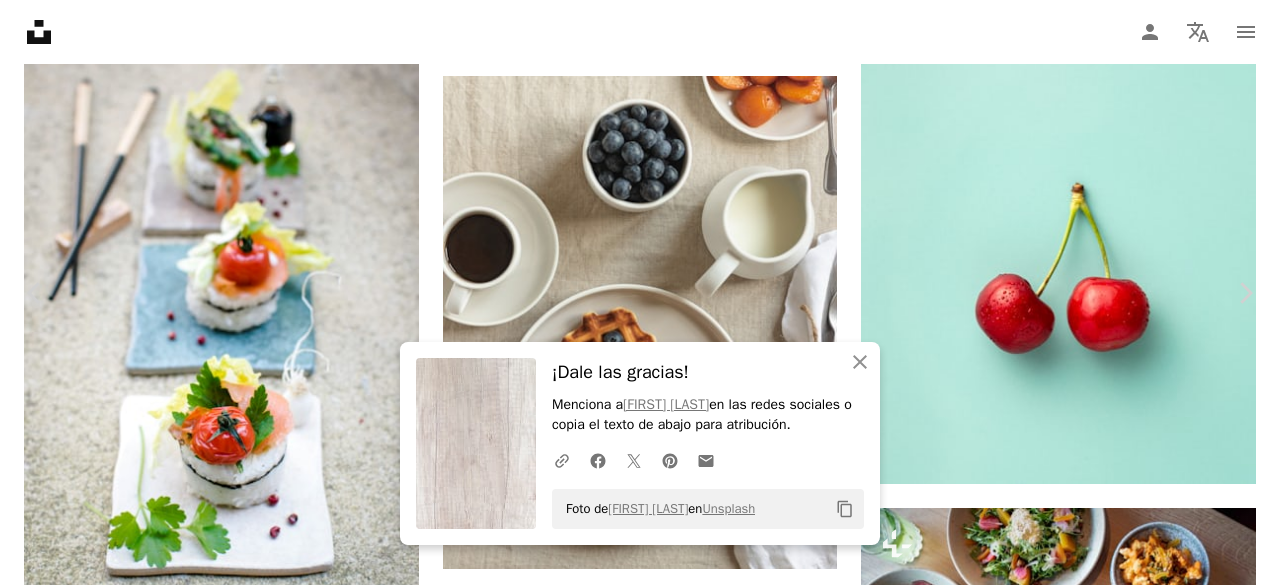 click on "An X shape" at bounding box center [20, 20] 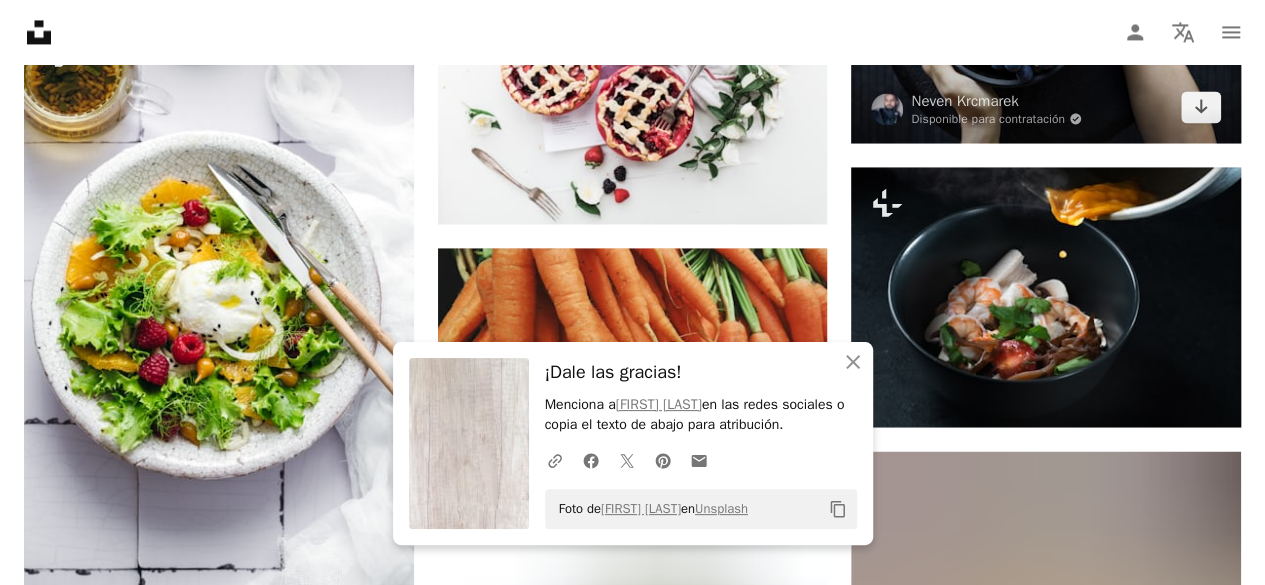 scroll, scrollTop: 43356, scrollLeft: 0, axis: vertical 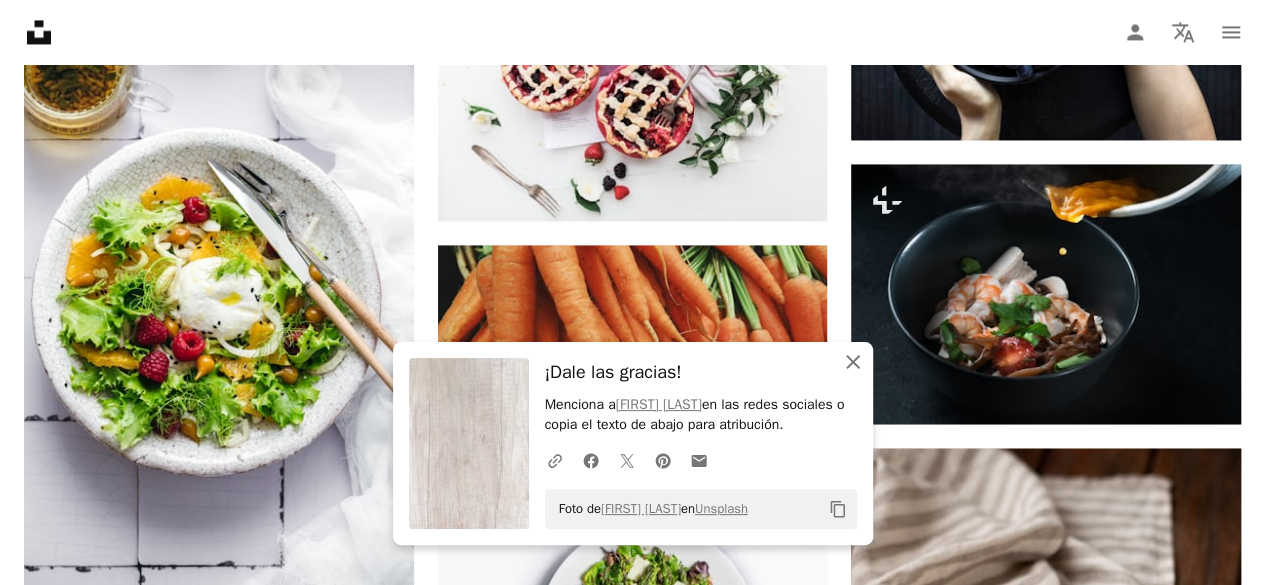 click on "An X shape" 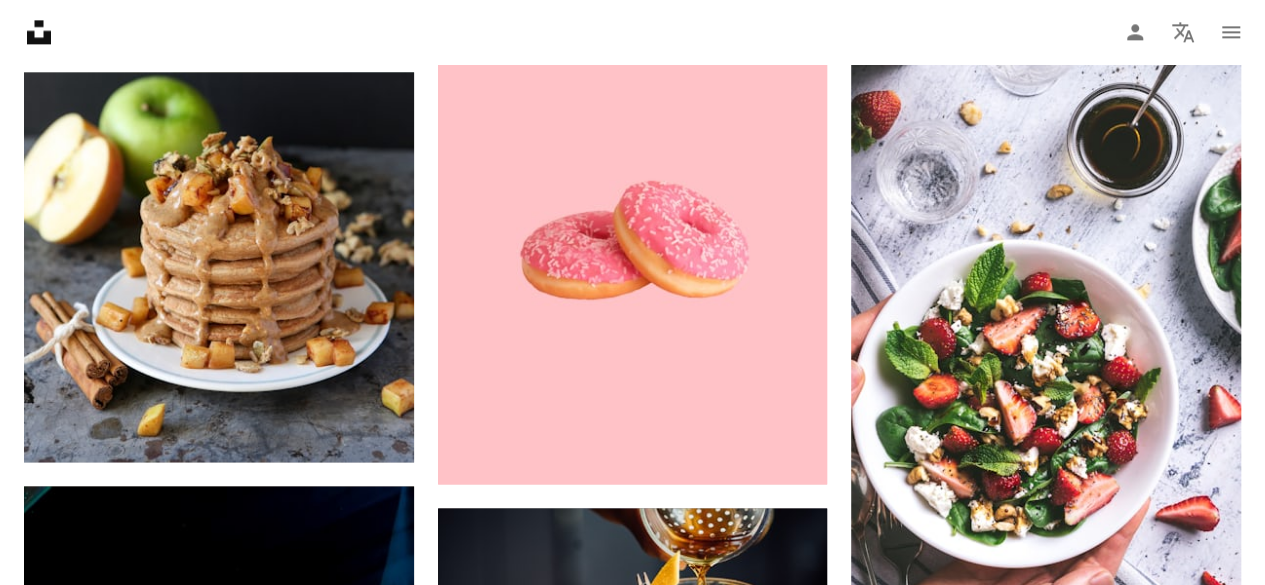 scroll, scrollTop: 66356, scrollLeft: 0, axis: vertical 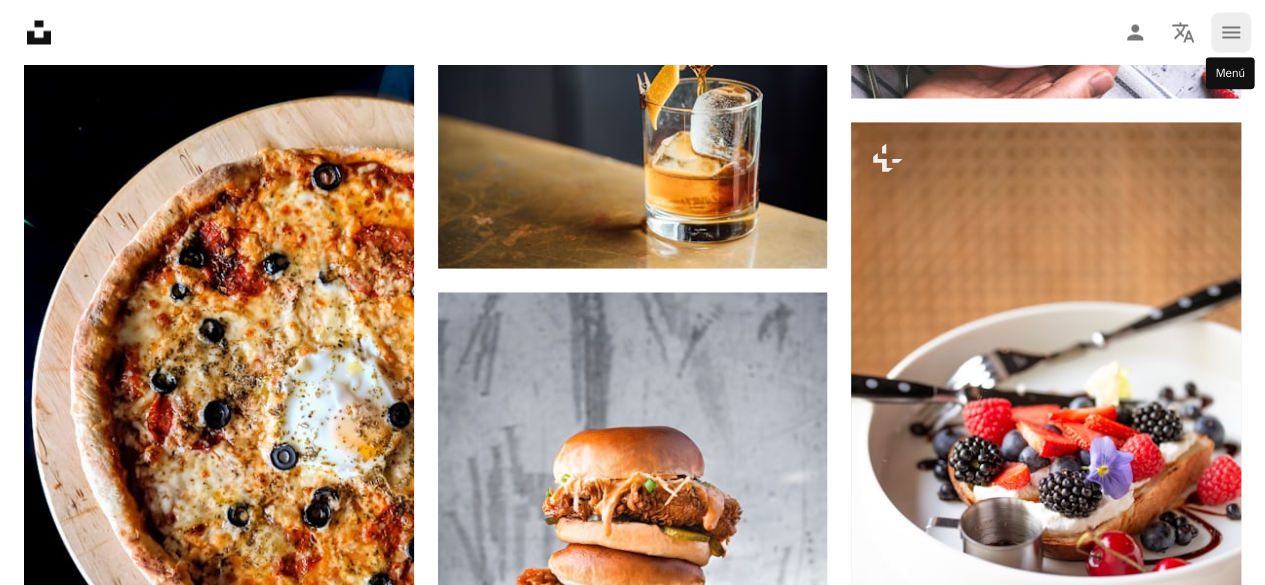click on "navigation menu" 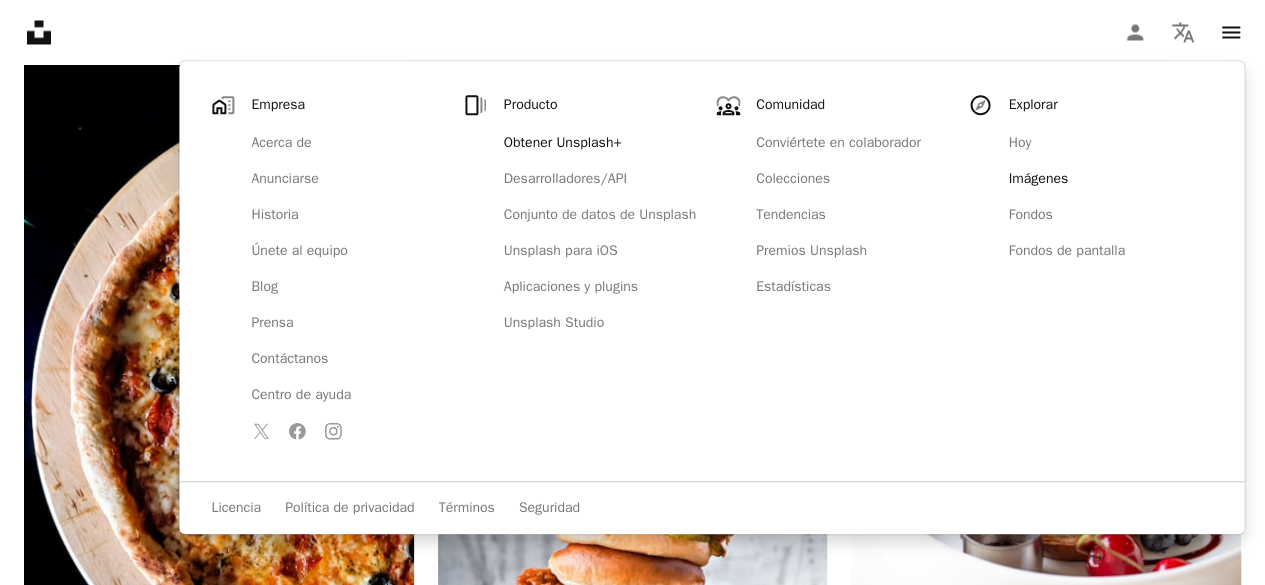 click on "Imágenes" at bounding box center [1104, 179] 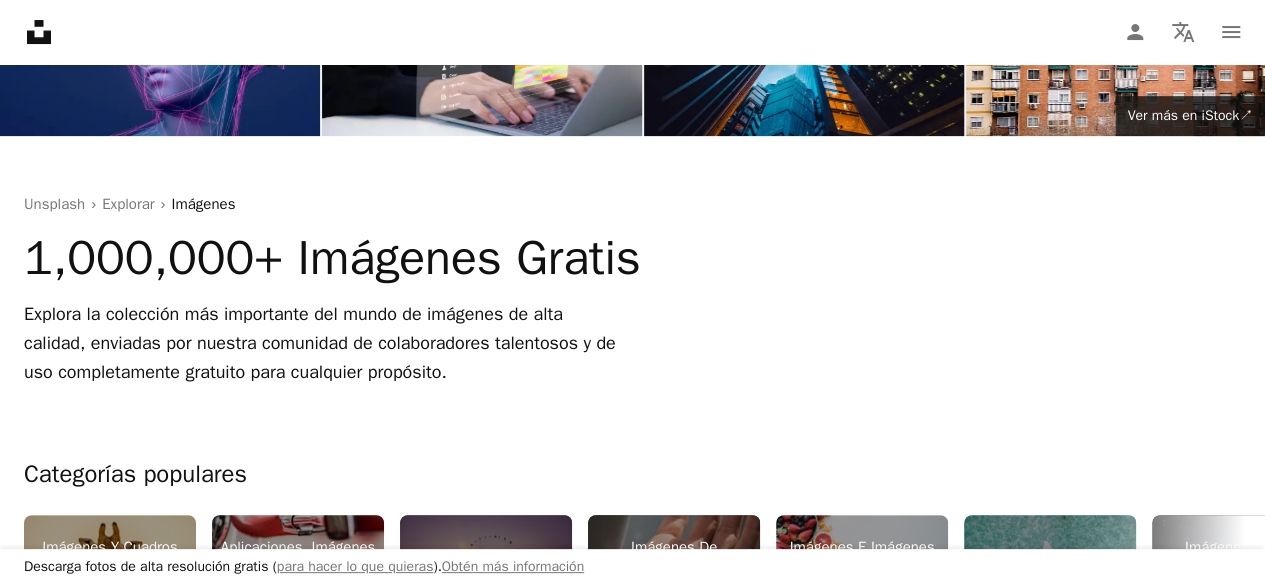 scroll, scrollTop: 400, scrollLeft: 0, axis: vertical 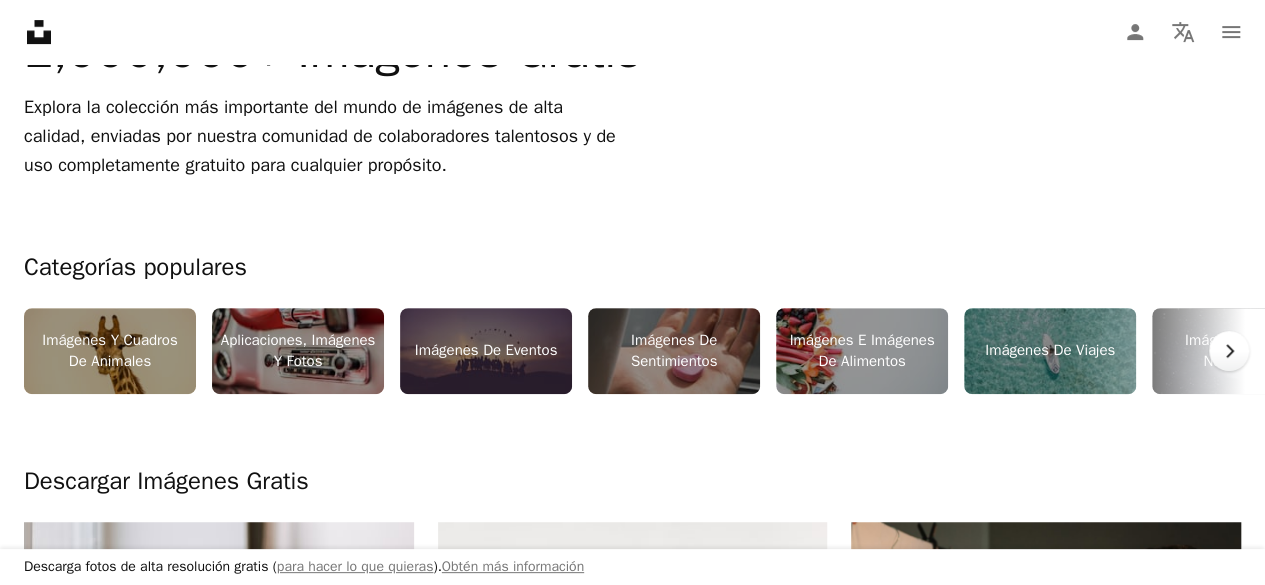 click on "Chevron right" 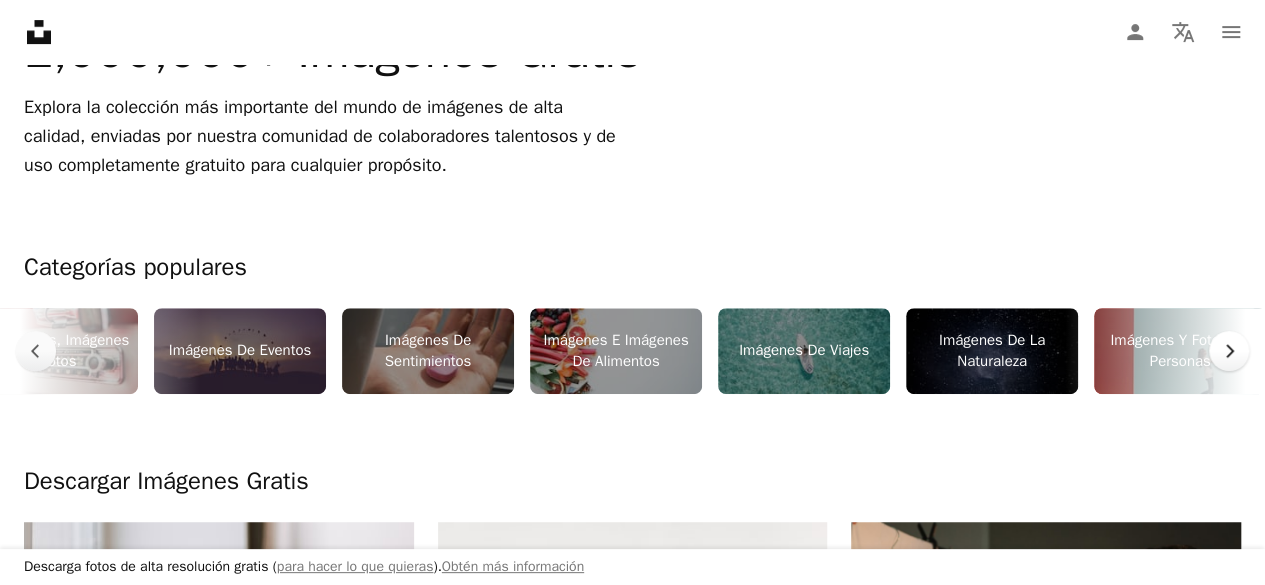 scroll, scrollTop: 0, scrollLeft: 300, axis: horizontal 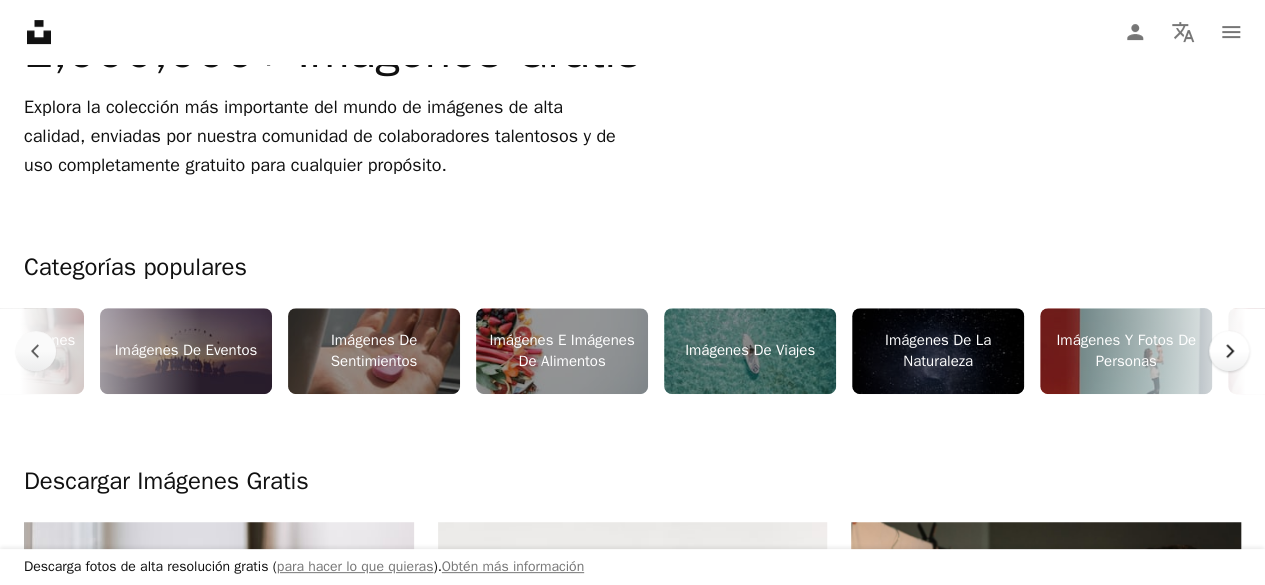 click 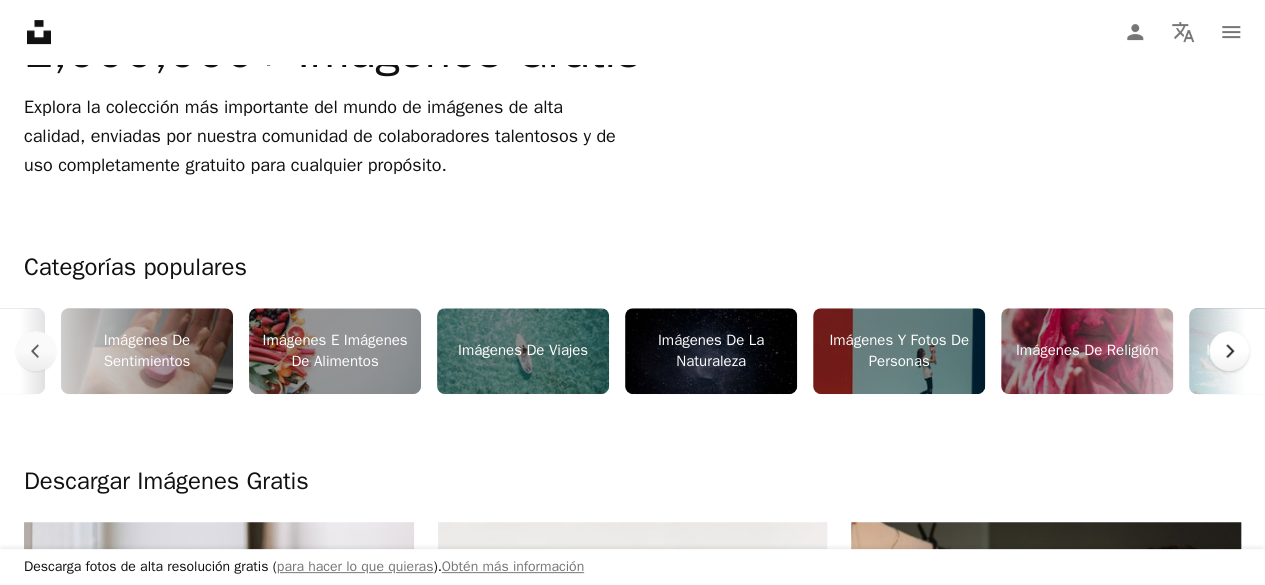 scroll, scrollTop: 0, scrollLeft: 600, axis: horizontal 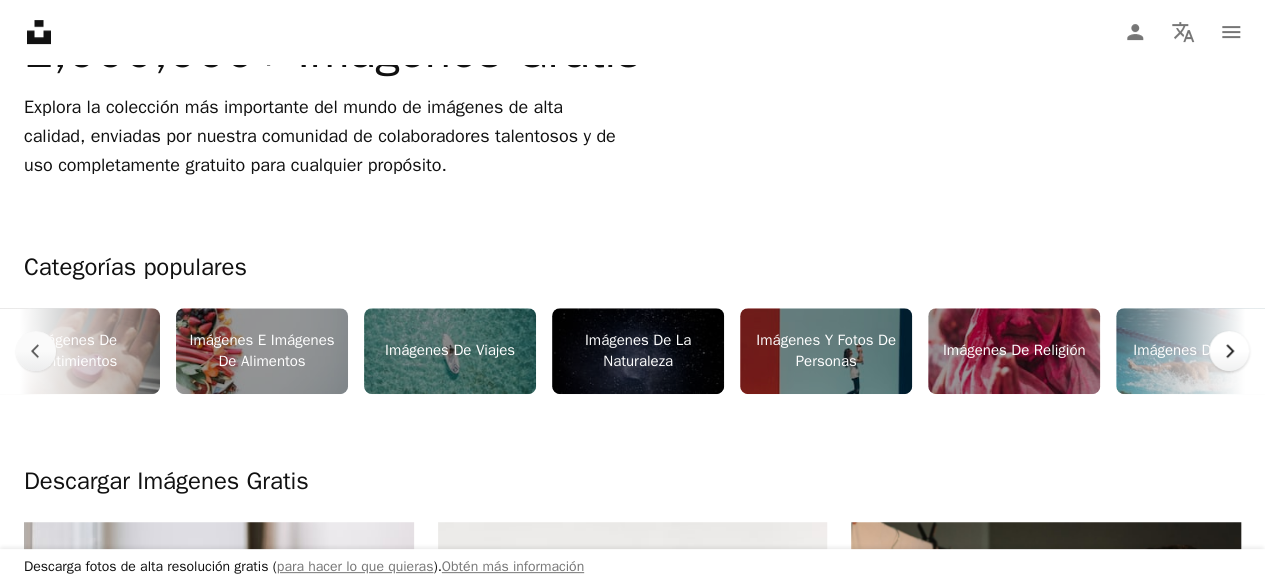 click on "Chevron right" 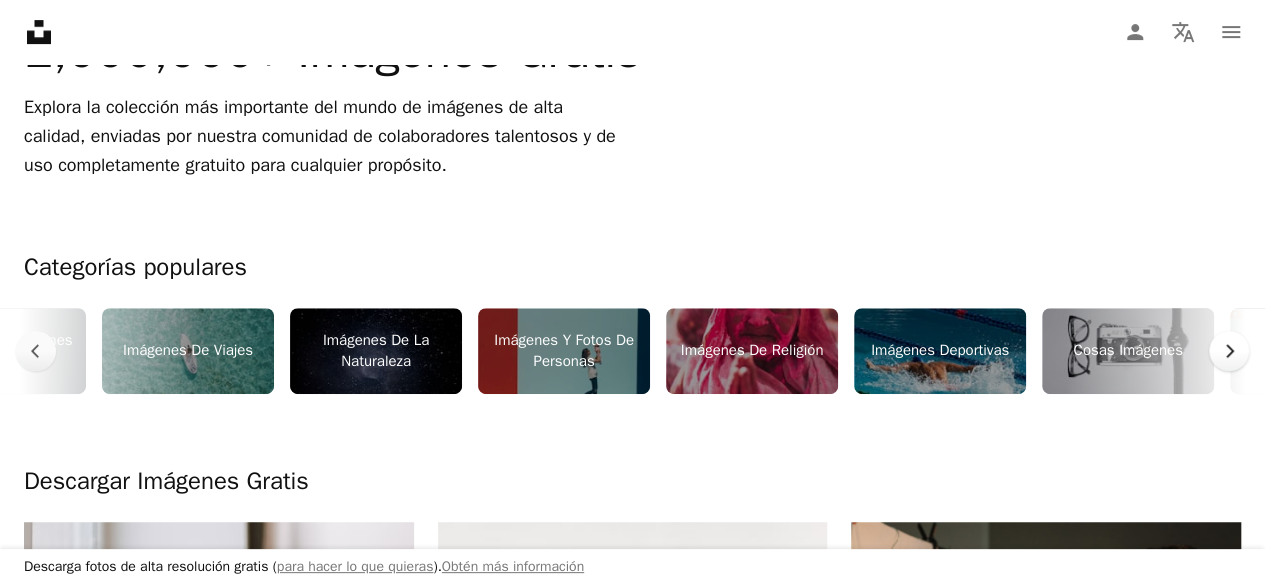 scroll, scrollTop: 0, scrollLeft: 900, axis: horizontal 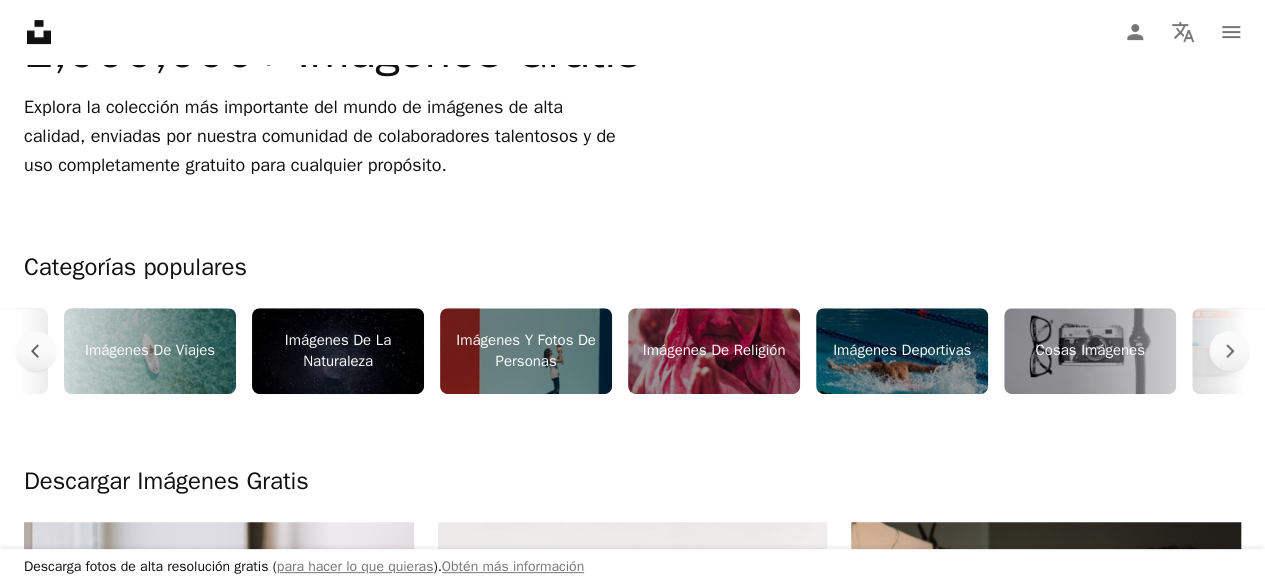 click on "Imágenes De La Naturaleza" at bounding box center [338, 351] 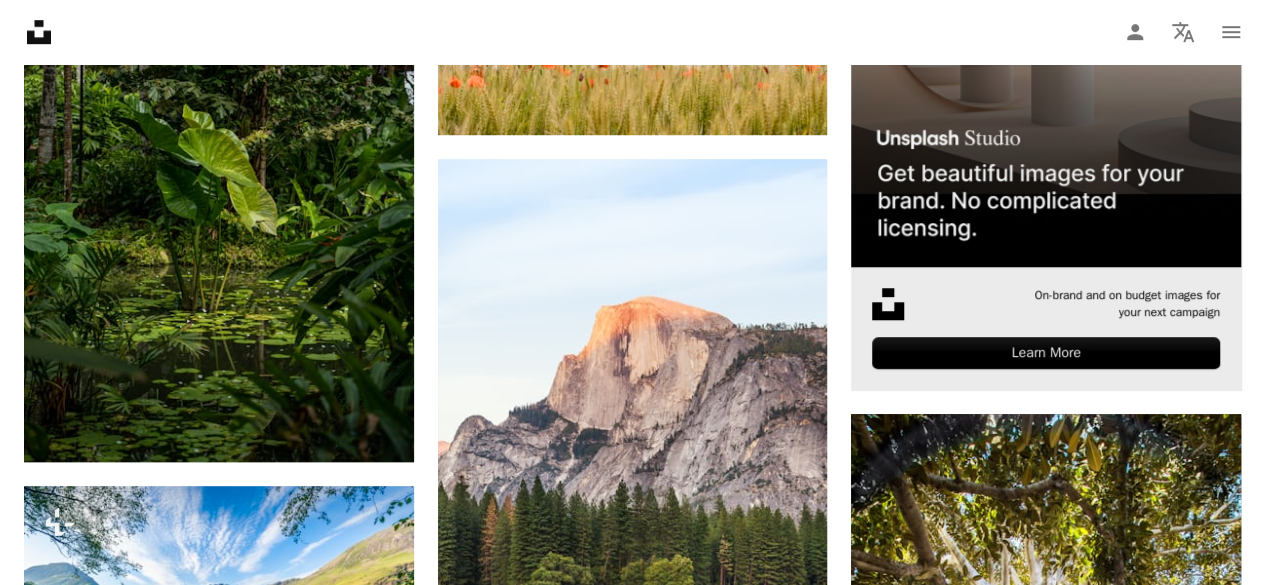 scroll, scrollTop: 400, scrollLeft: 0, axis: vertical 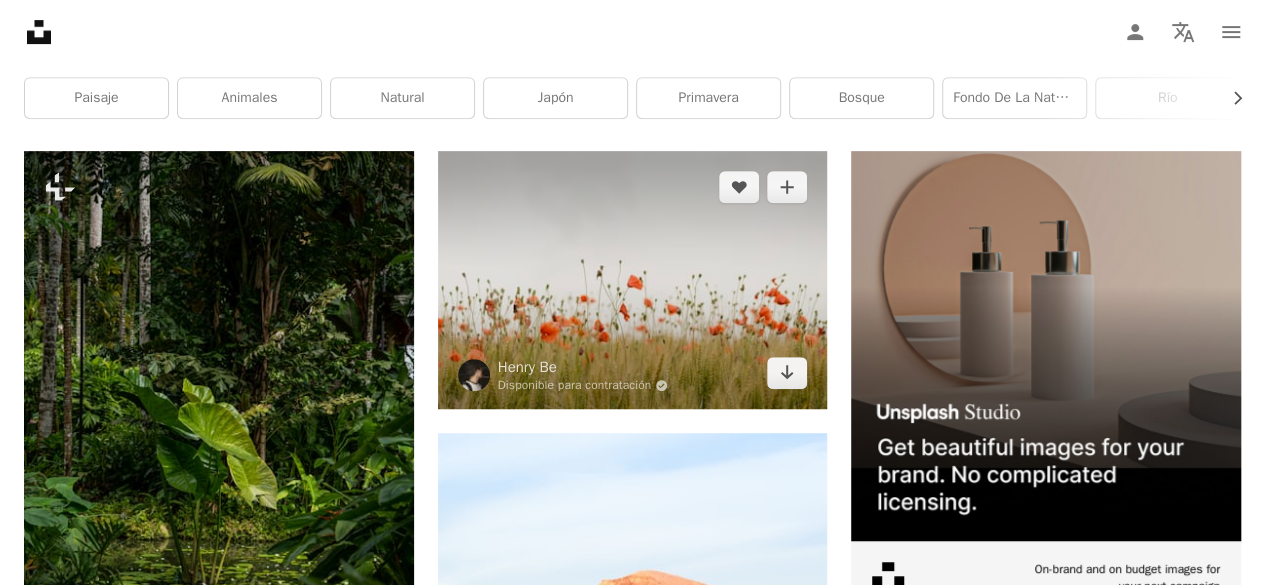 click at bounding box center [633, 280] 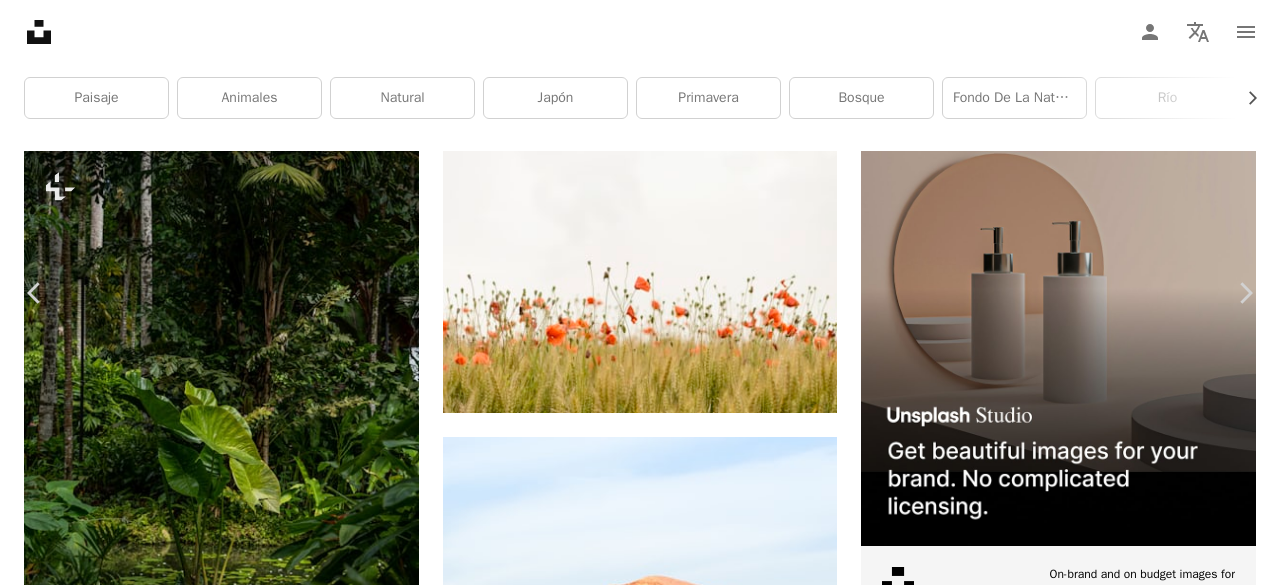 click on "Descargar gratis" at bounding box center (1074, 4919) 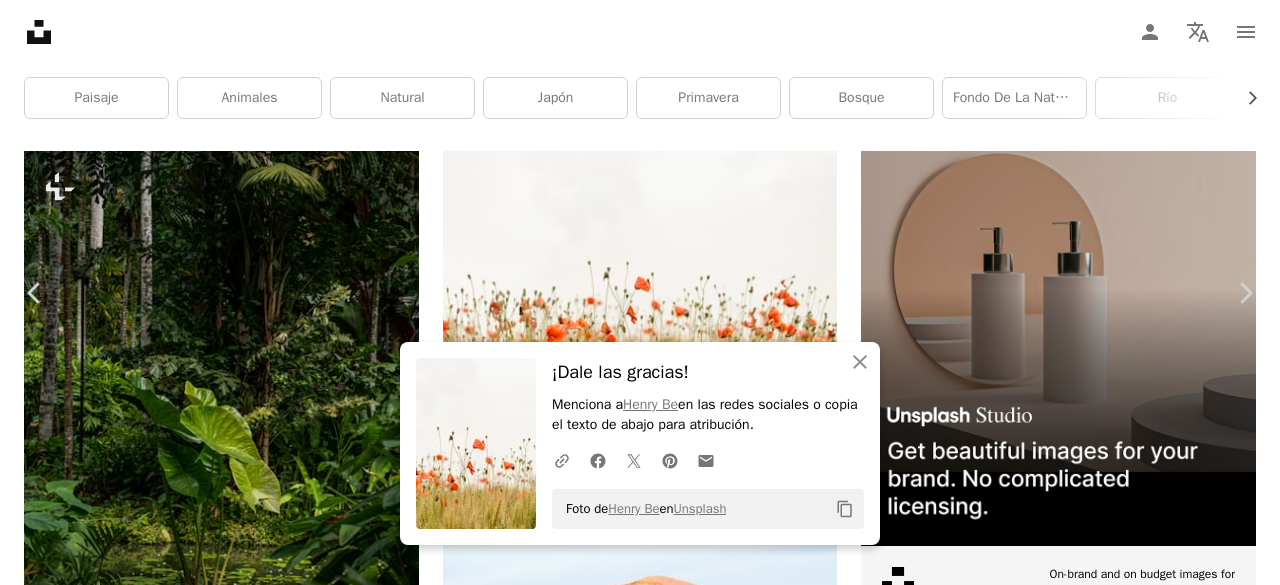 click on "An X shape" at bounding box center (20, 20) 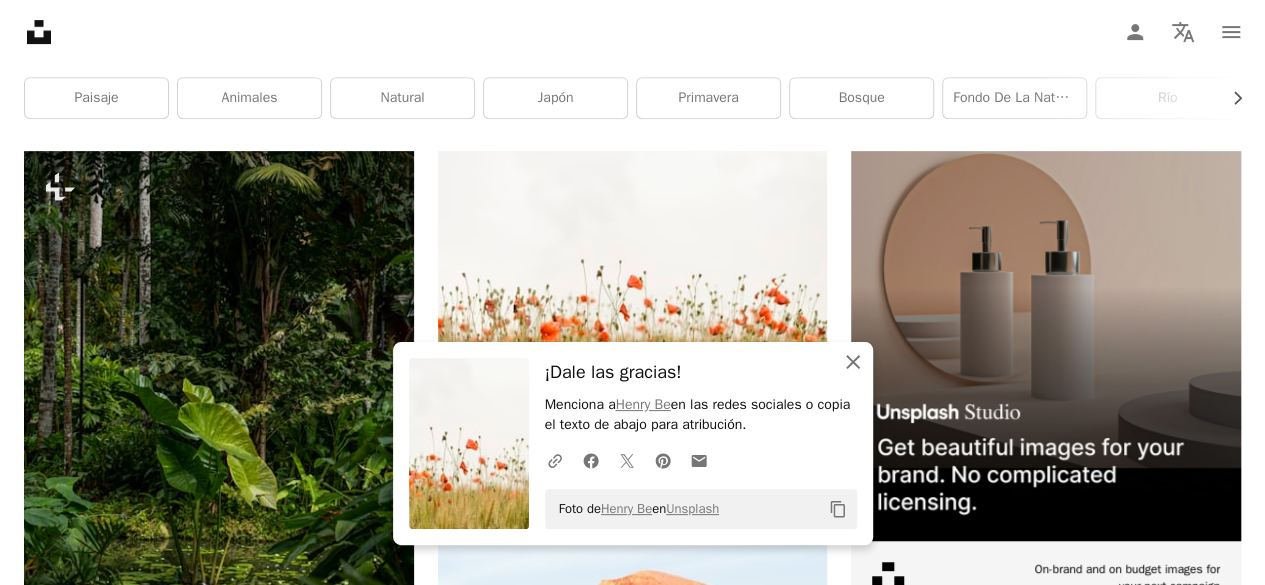 click on "An X shape" 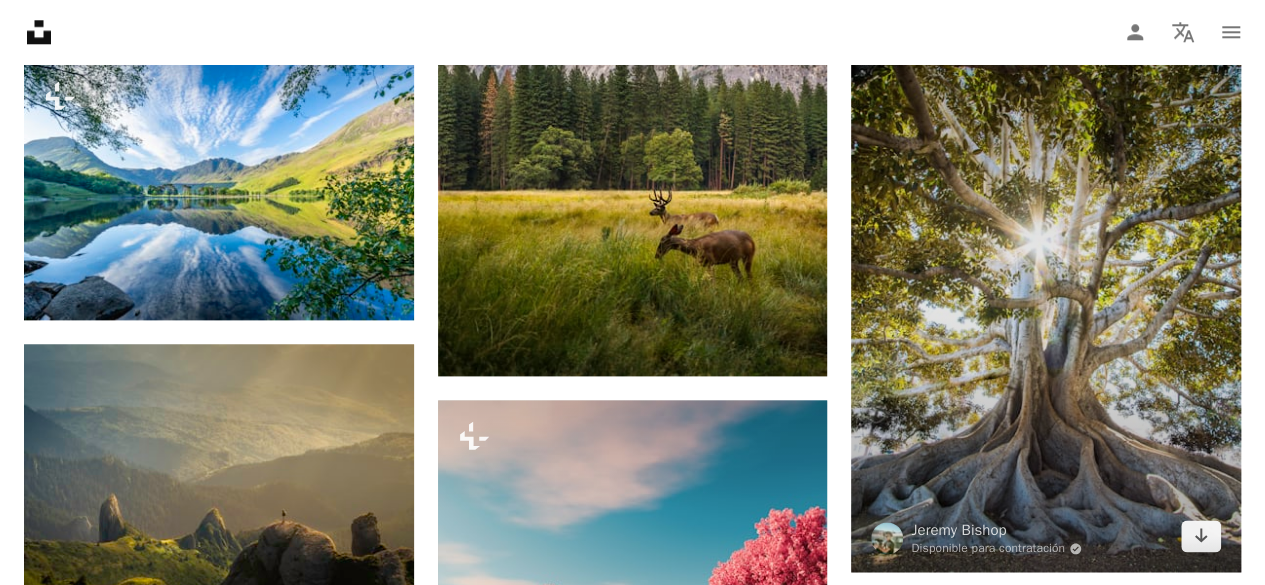 scroll, scrollTop: 1300, scrollLeft: 0, axis: vertical 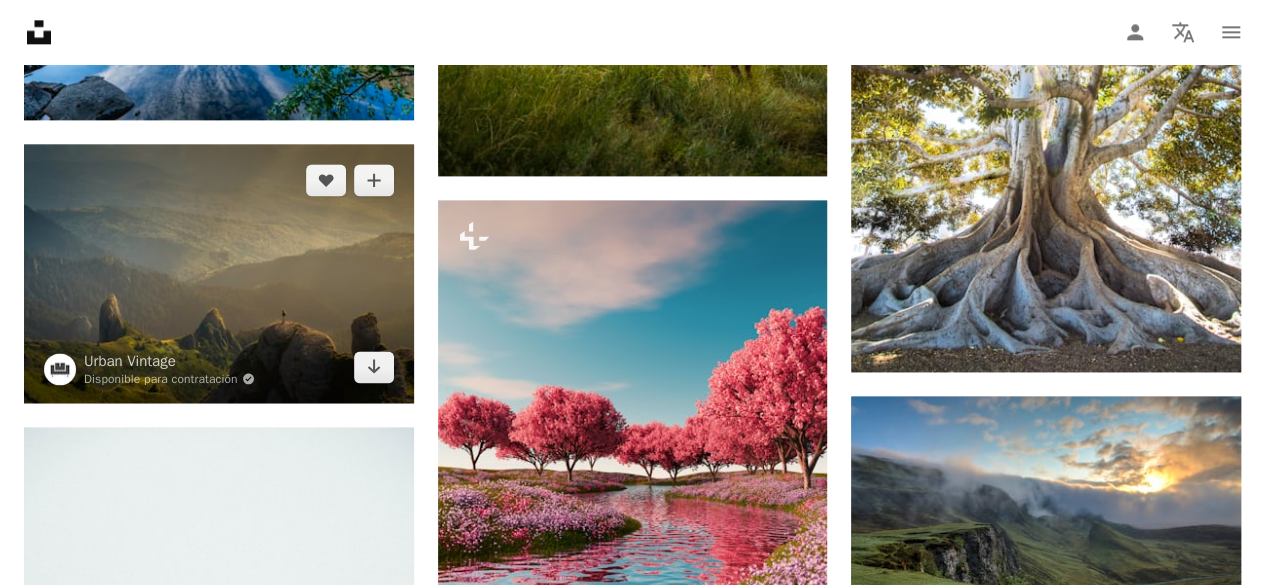 click at bounding box center [219, 273] 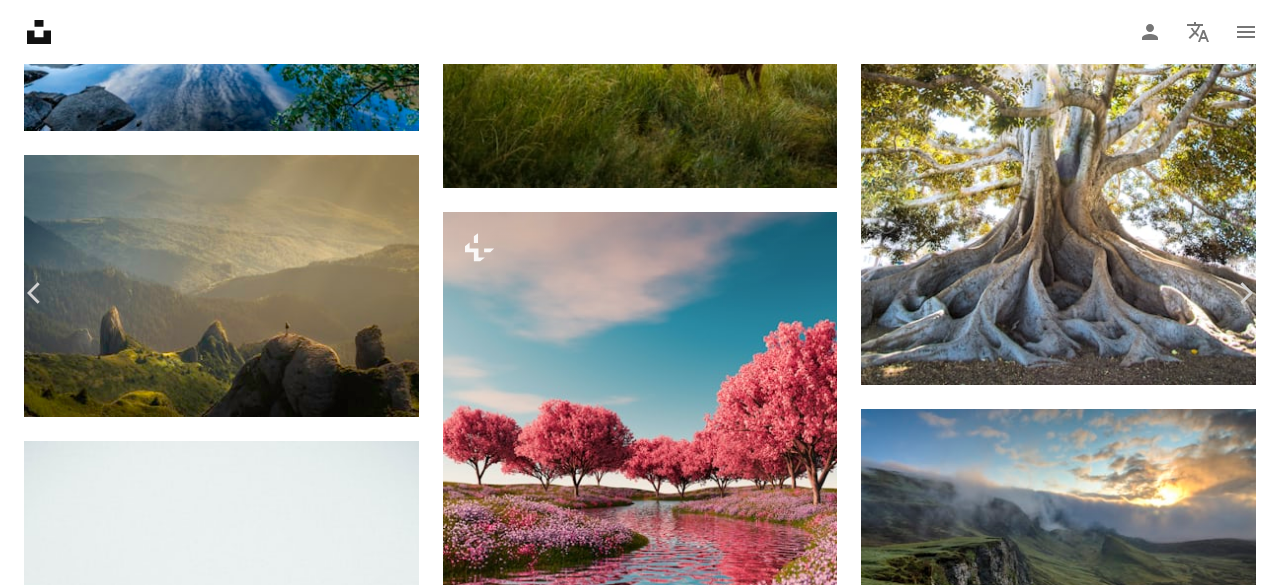 click on "Descargar gratis" at bounding box center [1074, 4019] 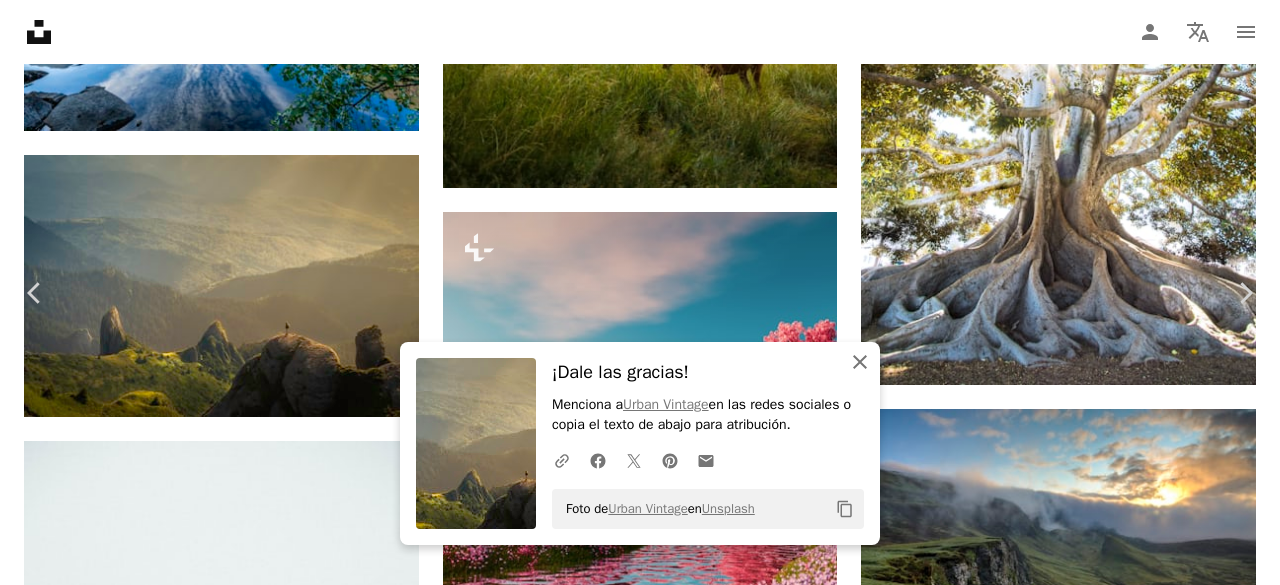 drag, startPoint x: 863, startPoint y: 373, endPoint x: 836, endPoint y: 283, distance: 93.96276 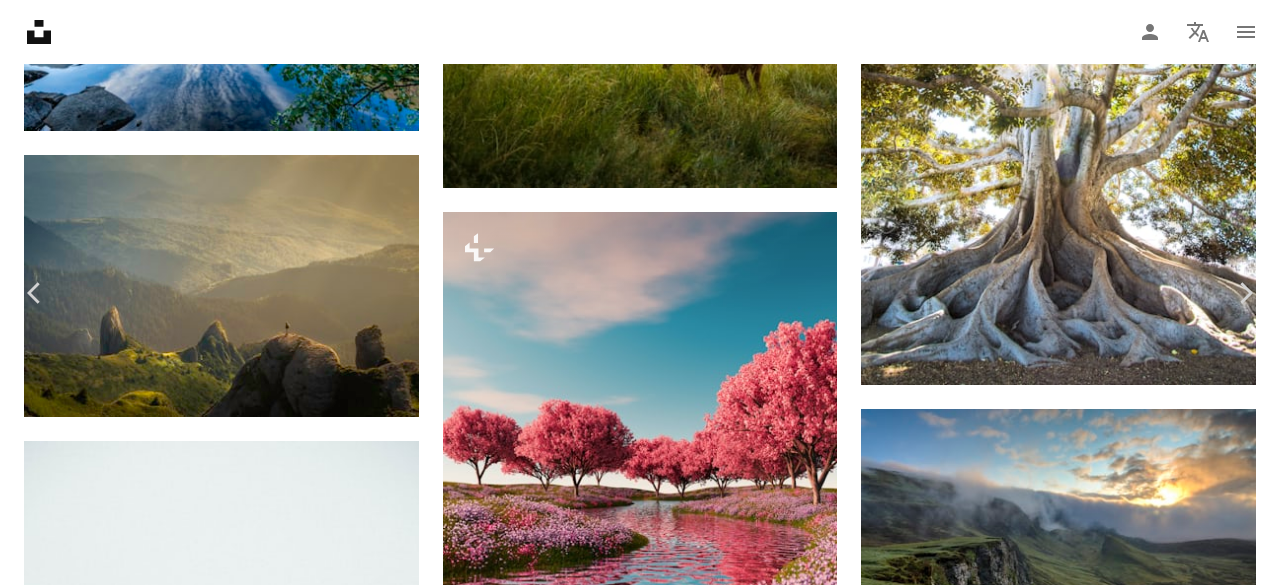 click on "An X shape" at bounding box center [20, 20] 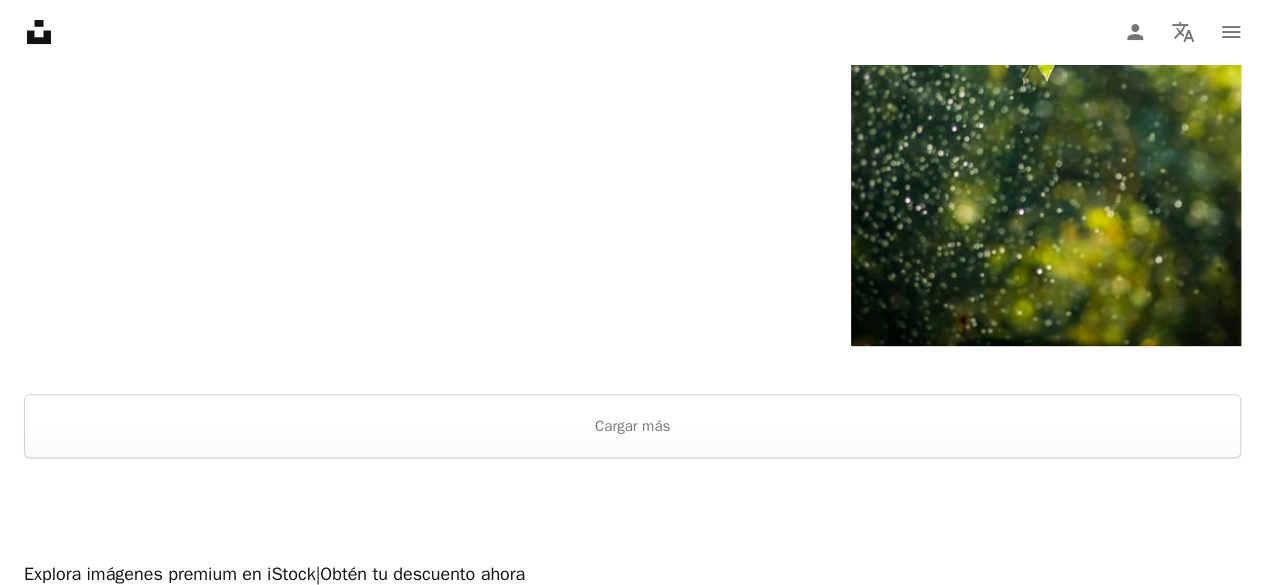 scroll, scrollTop: 4100, scrollLeft: 0, axis: vertical 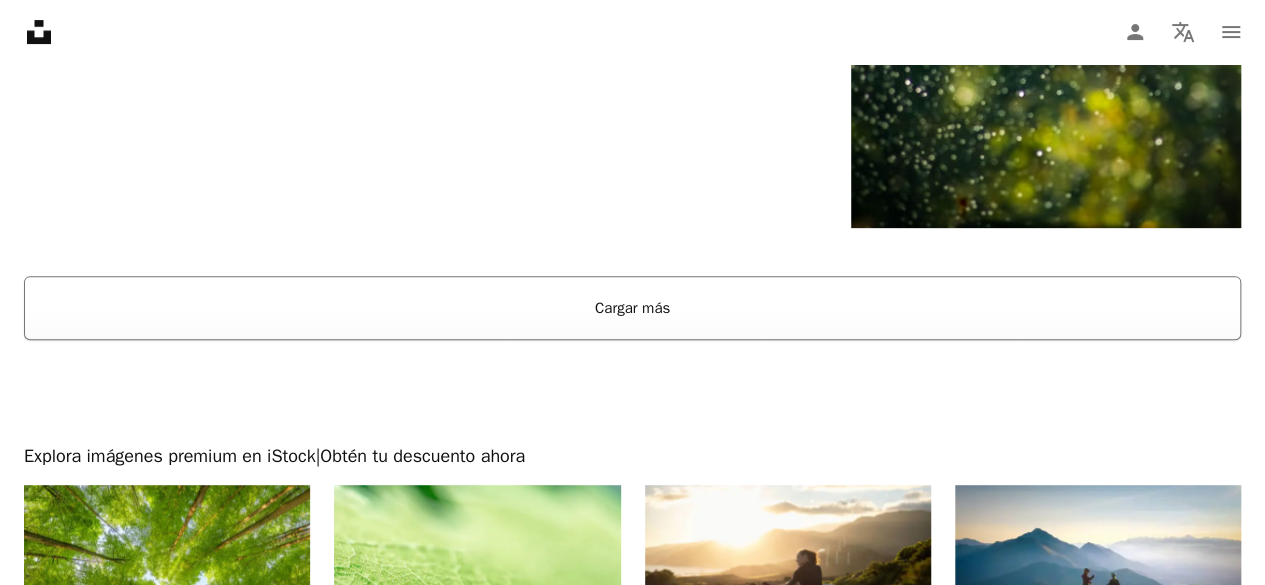 click on "Cargar más" at bounding box center (632, 308) 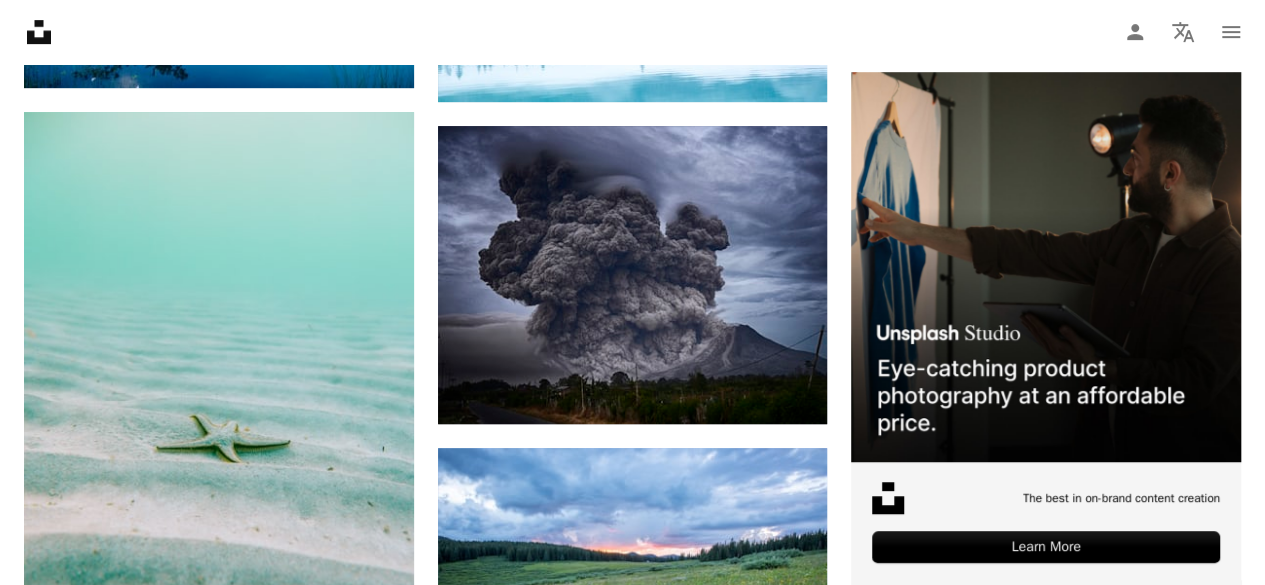 scroll, scrollTop: 8200, scrollLeft: 0, axis: vertical 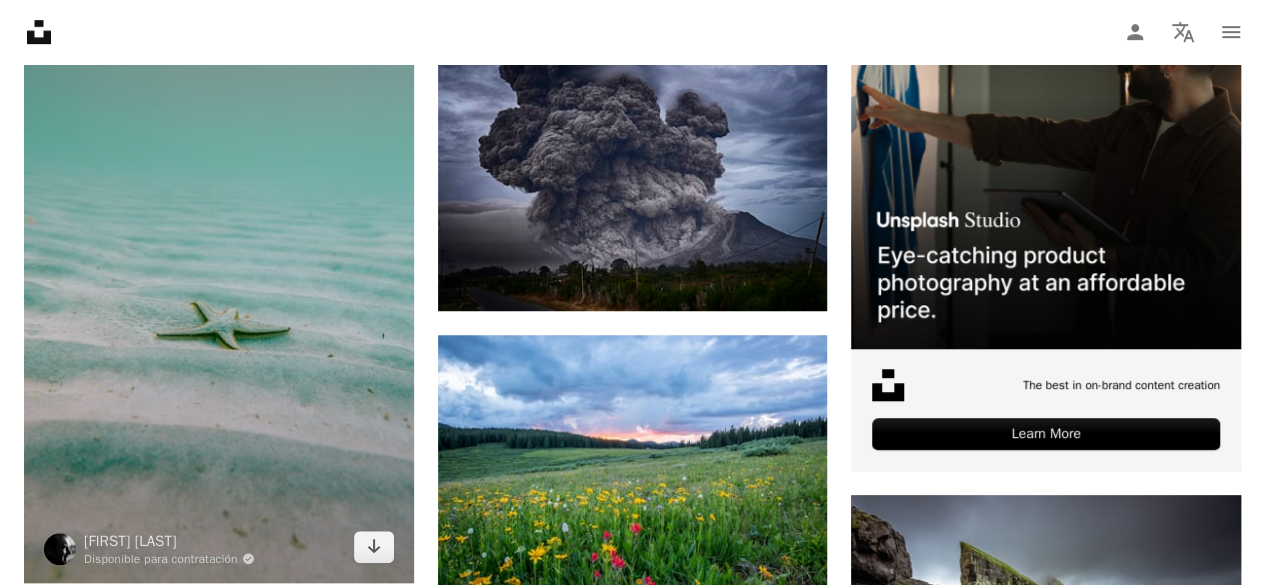 click at bounding box center [219, 291] 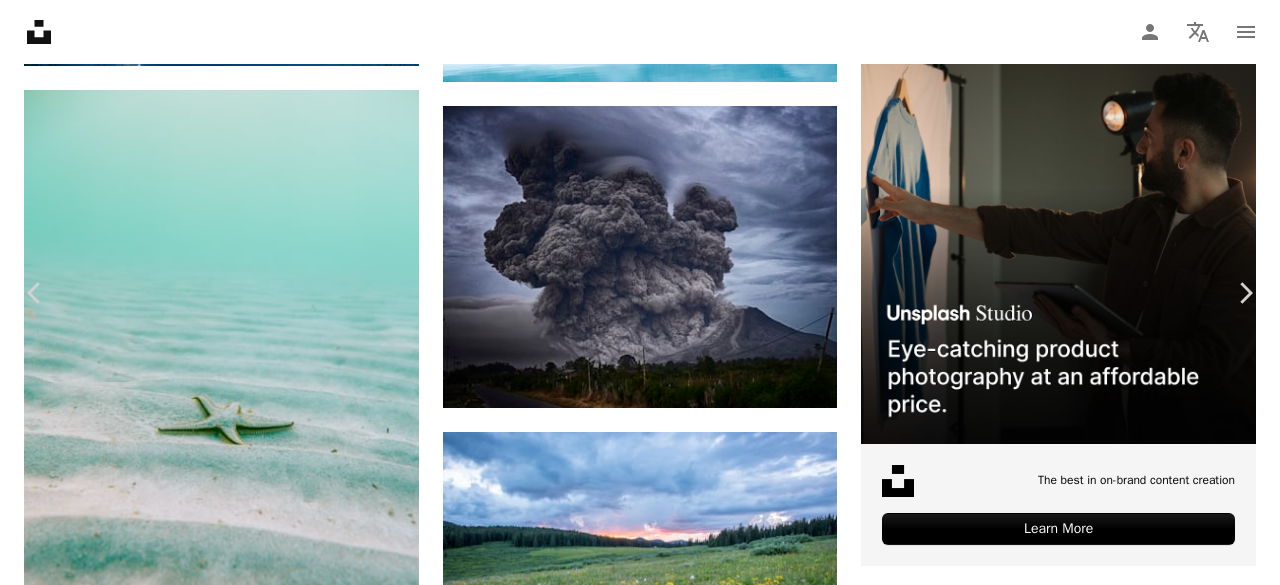 click on "Descargar gratis" at bounding box center [1074, 4323] 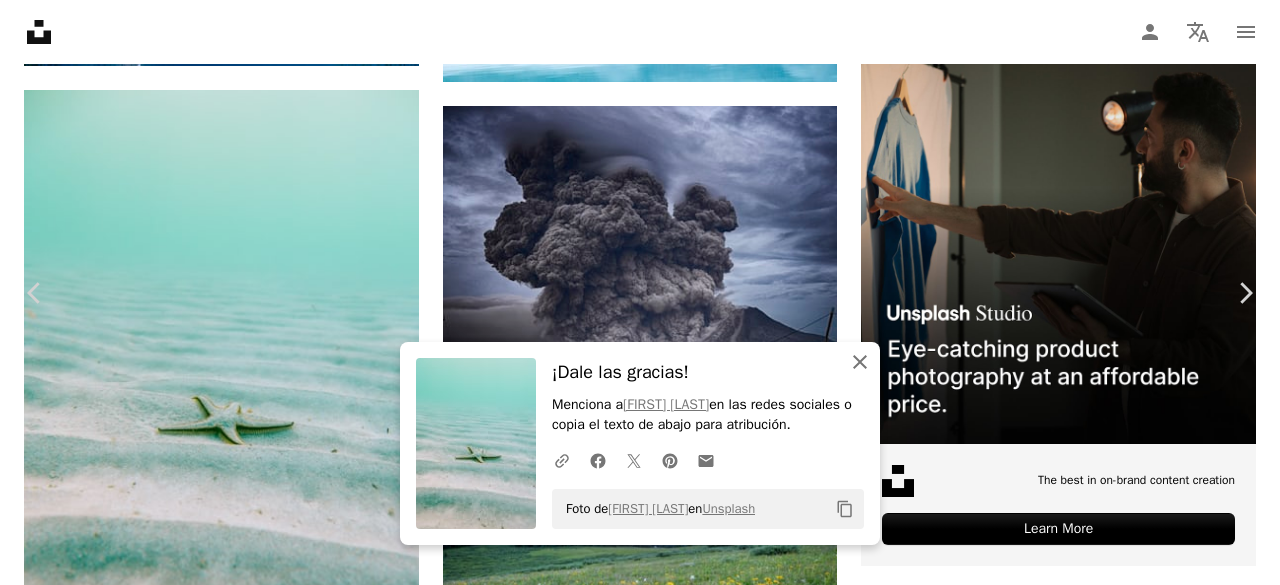 drag, startPoint x: 856, startPoint y: 365, endPoint x: 622, endPoint y: 135, distance: 328.10974 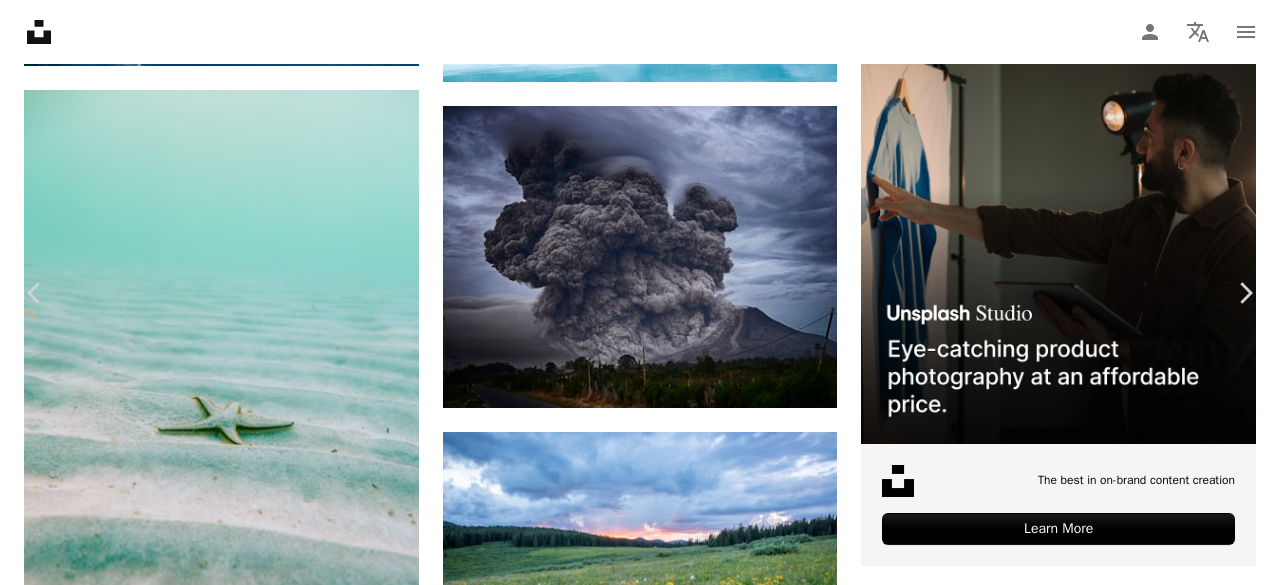 click on "An X shape" at bounding box center (20, 20) 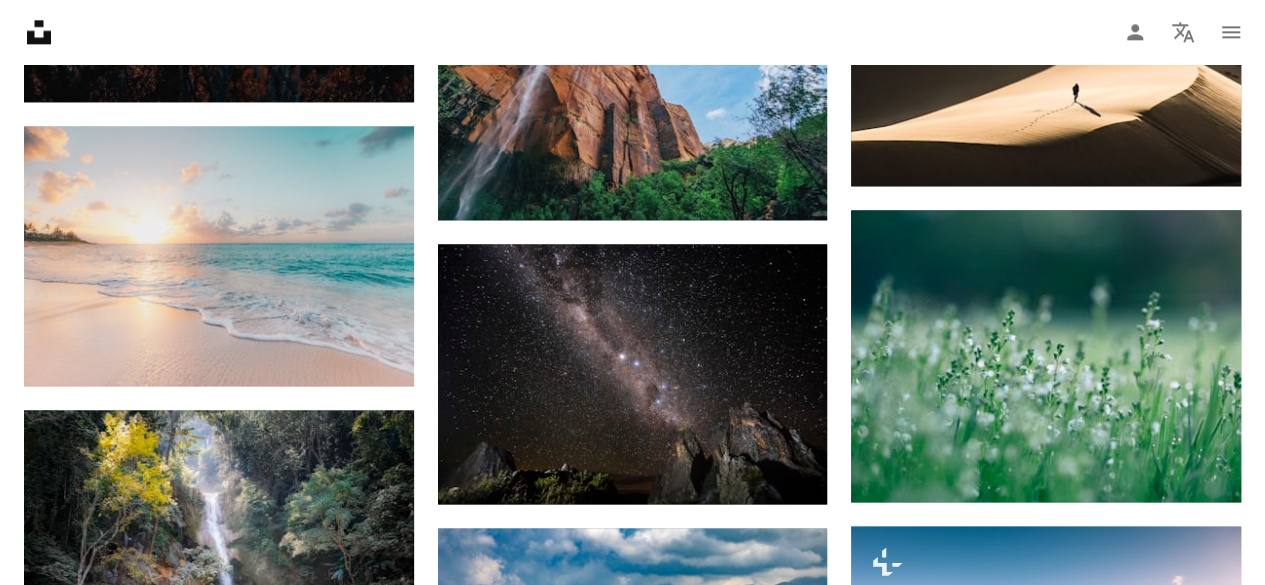 scroll, scrollTop: 24000, scrollLeft: 0, axis: vertical 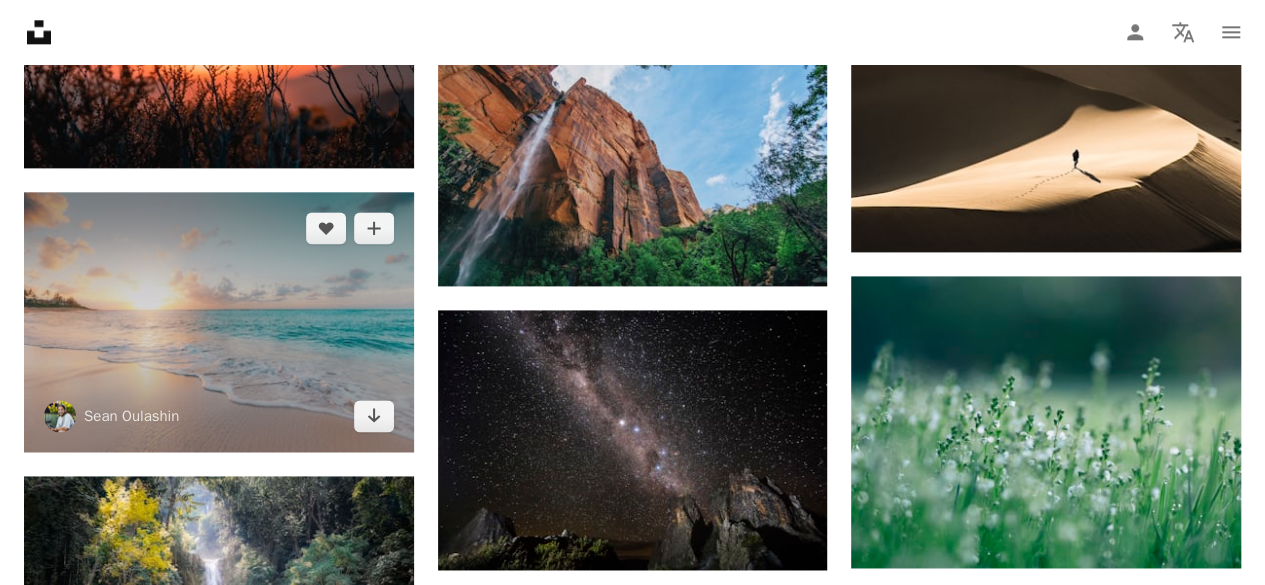 click at bounding box center (219, 321) 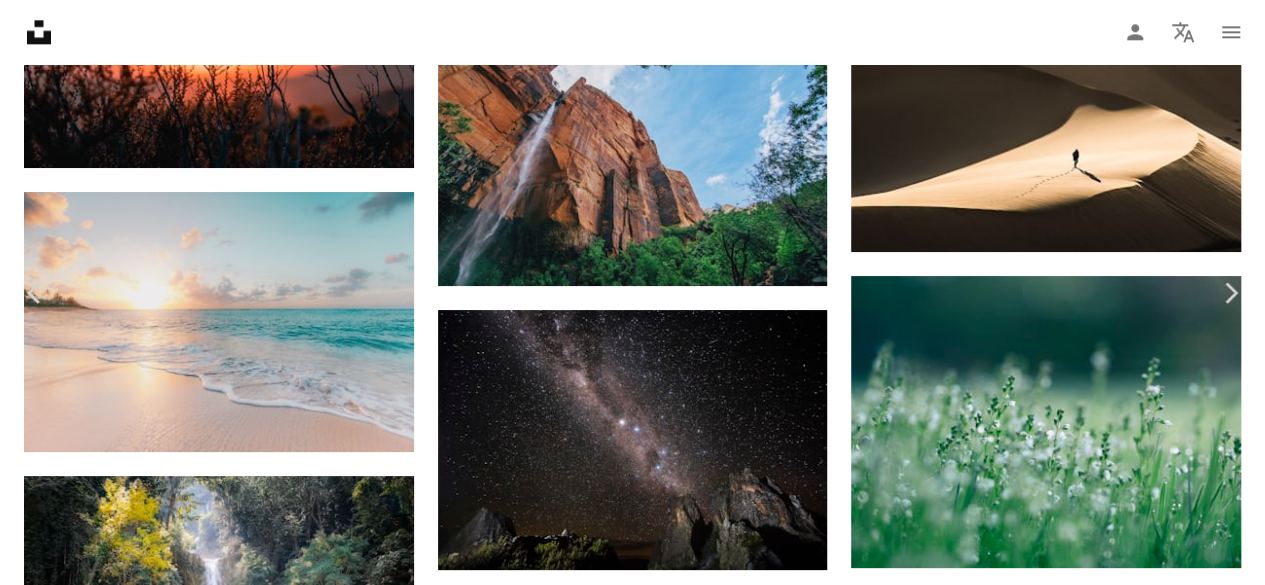 click on "Descargar gratis" at bounding box center (1059, 3810) 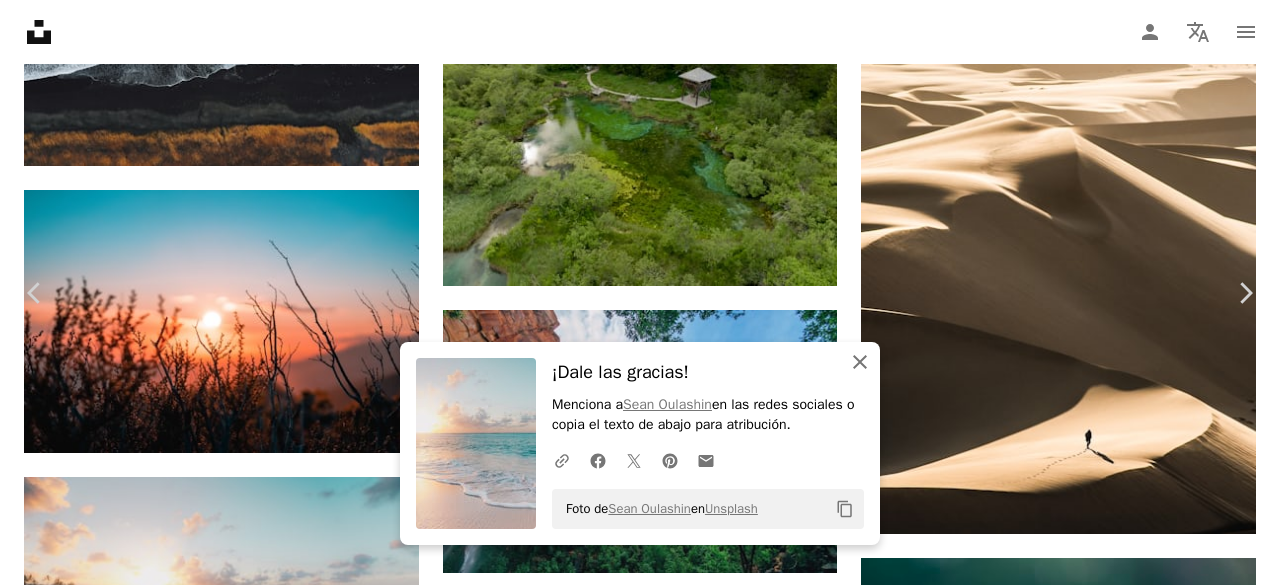 drag, startPoint x: 848, startPoint y: 362, endPoint x: 803, endPoint y: 317, distance: 63.63961 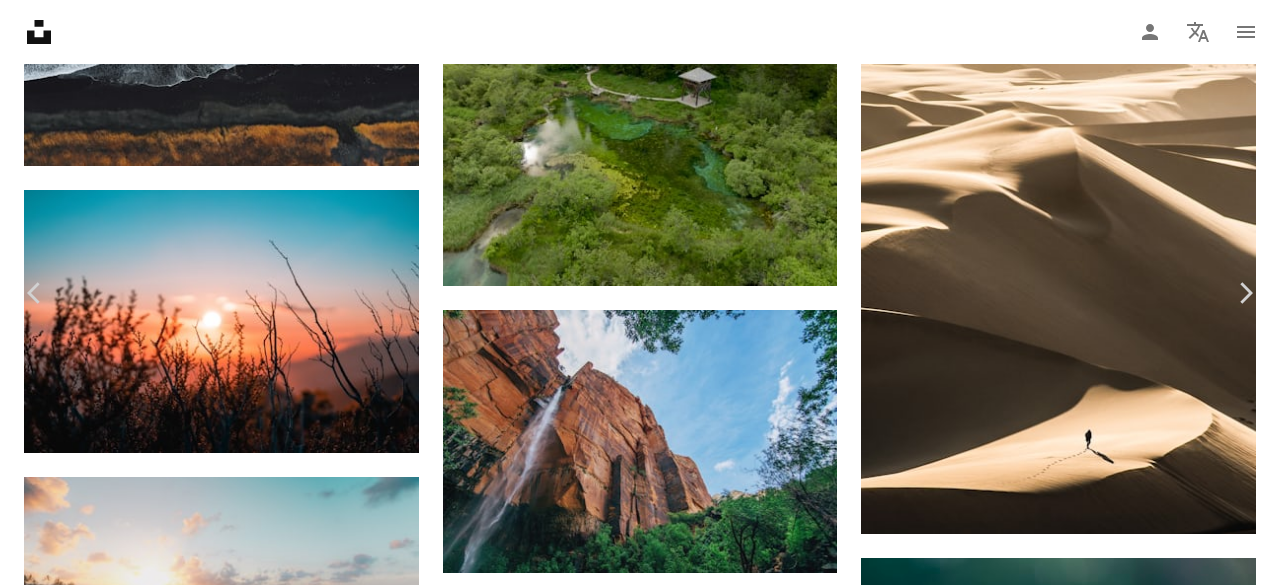 click on "An X shape" at bounding box center [20, 20] 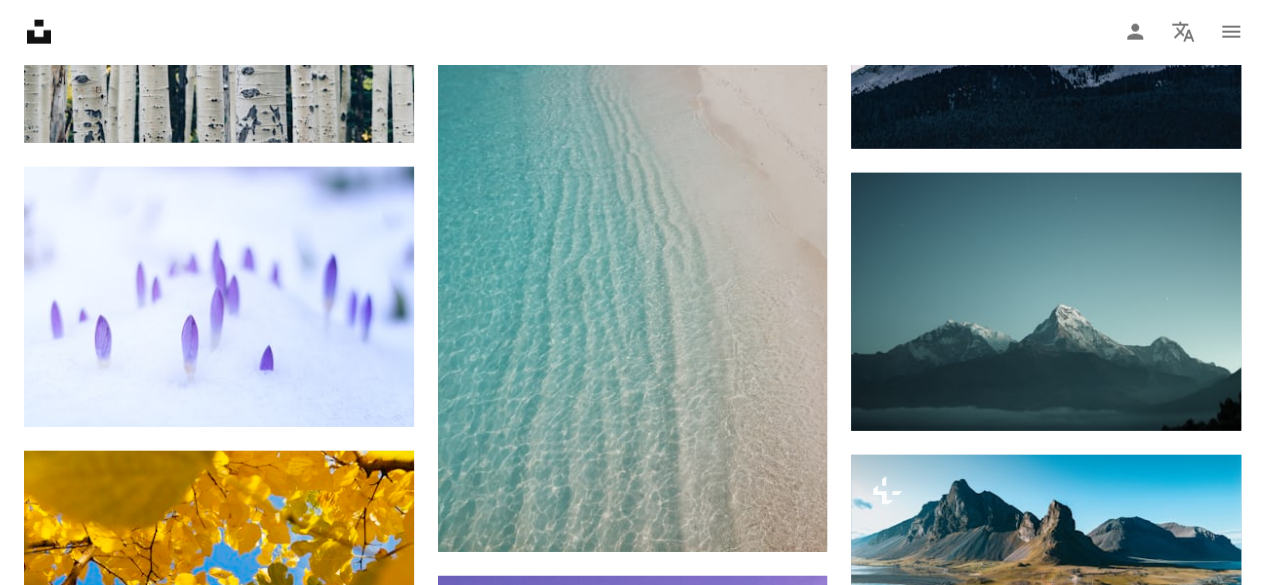 scroll, scrollTop: 29100, scrollLeft: 0, axis: vertical 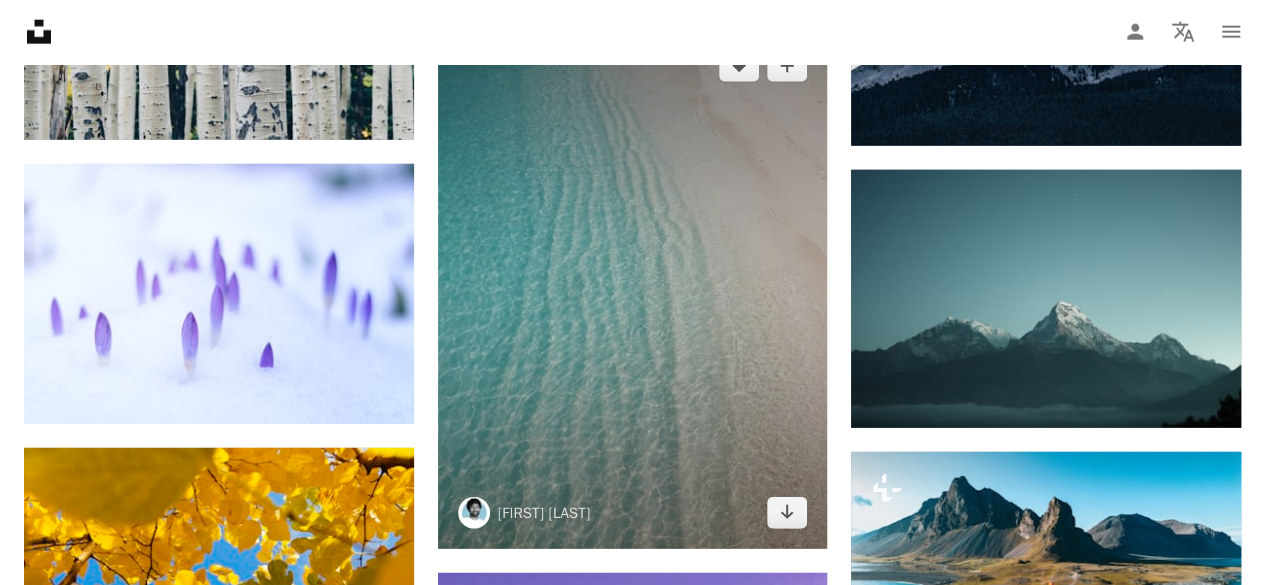 click at bounding box center (633, 289) 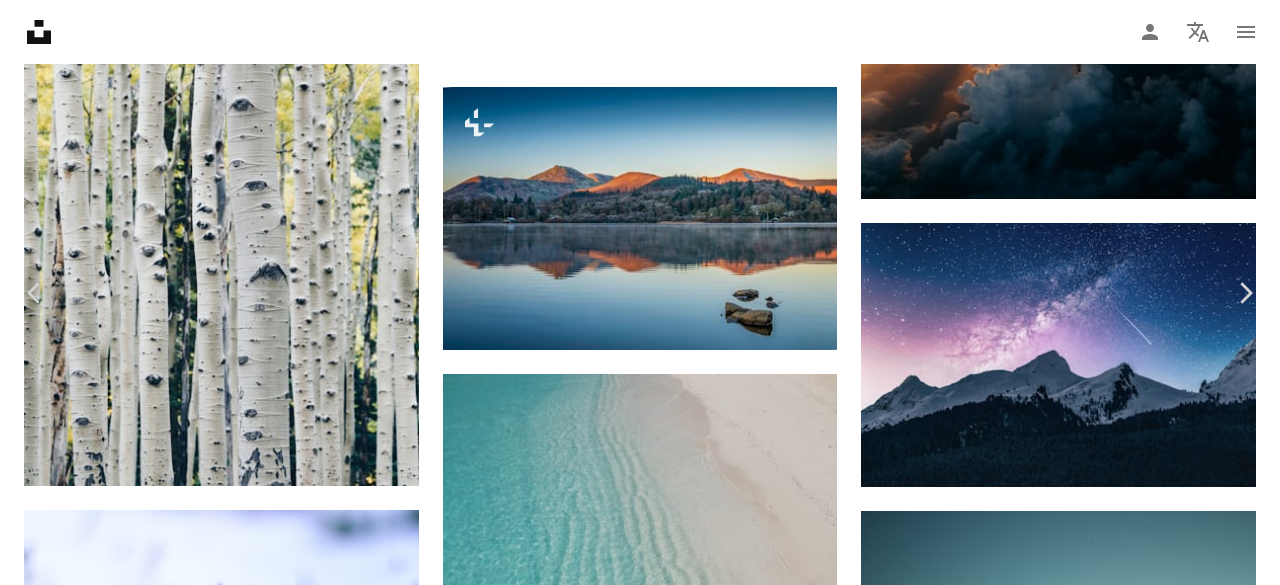 click on "Descargar gratis" at bounding box center (1074, 4379) 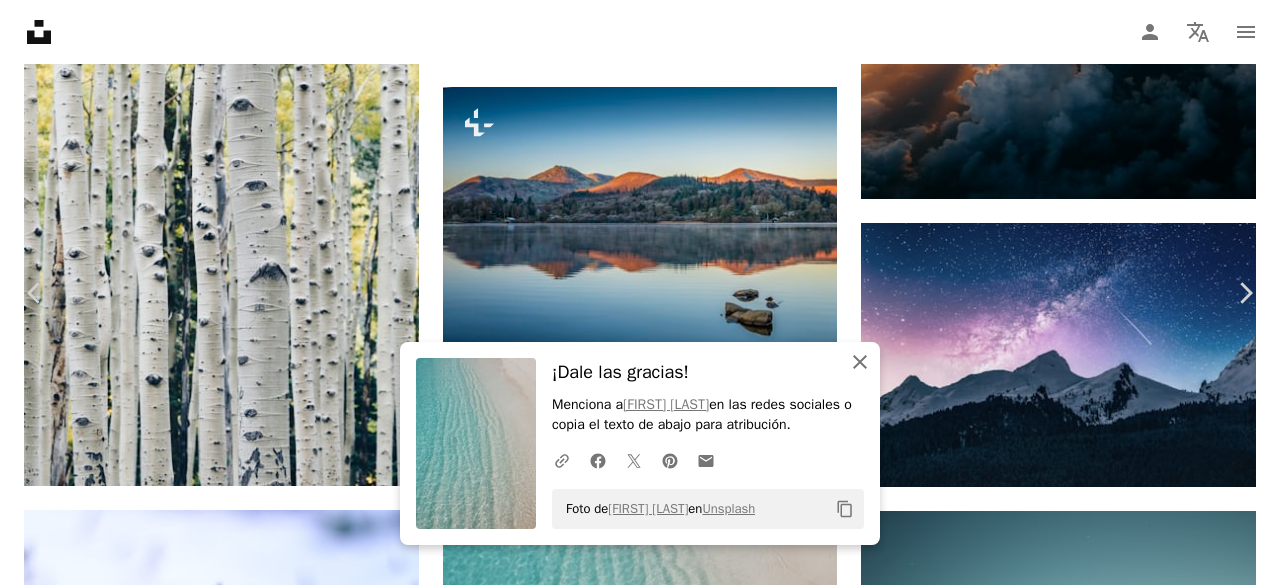 drag, startPoint x: 852, startPoint y: 356, endPoint x: 846, endPoint y: 291, distance: 65.27634 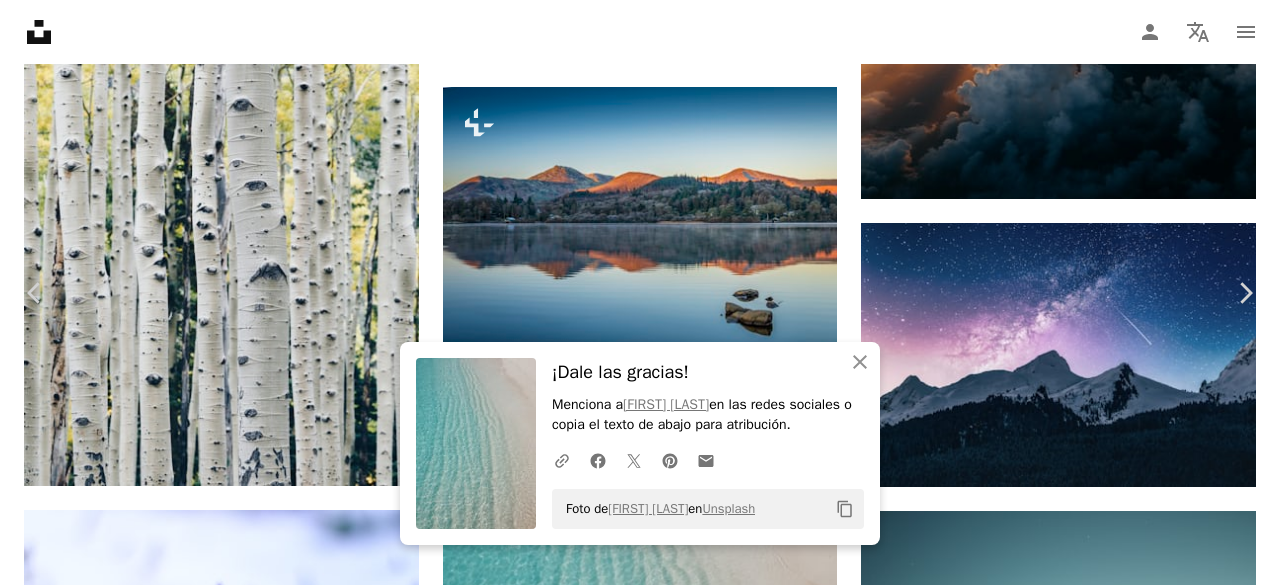 click on "An X shape" at bounding box center (20, 20) 